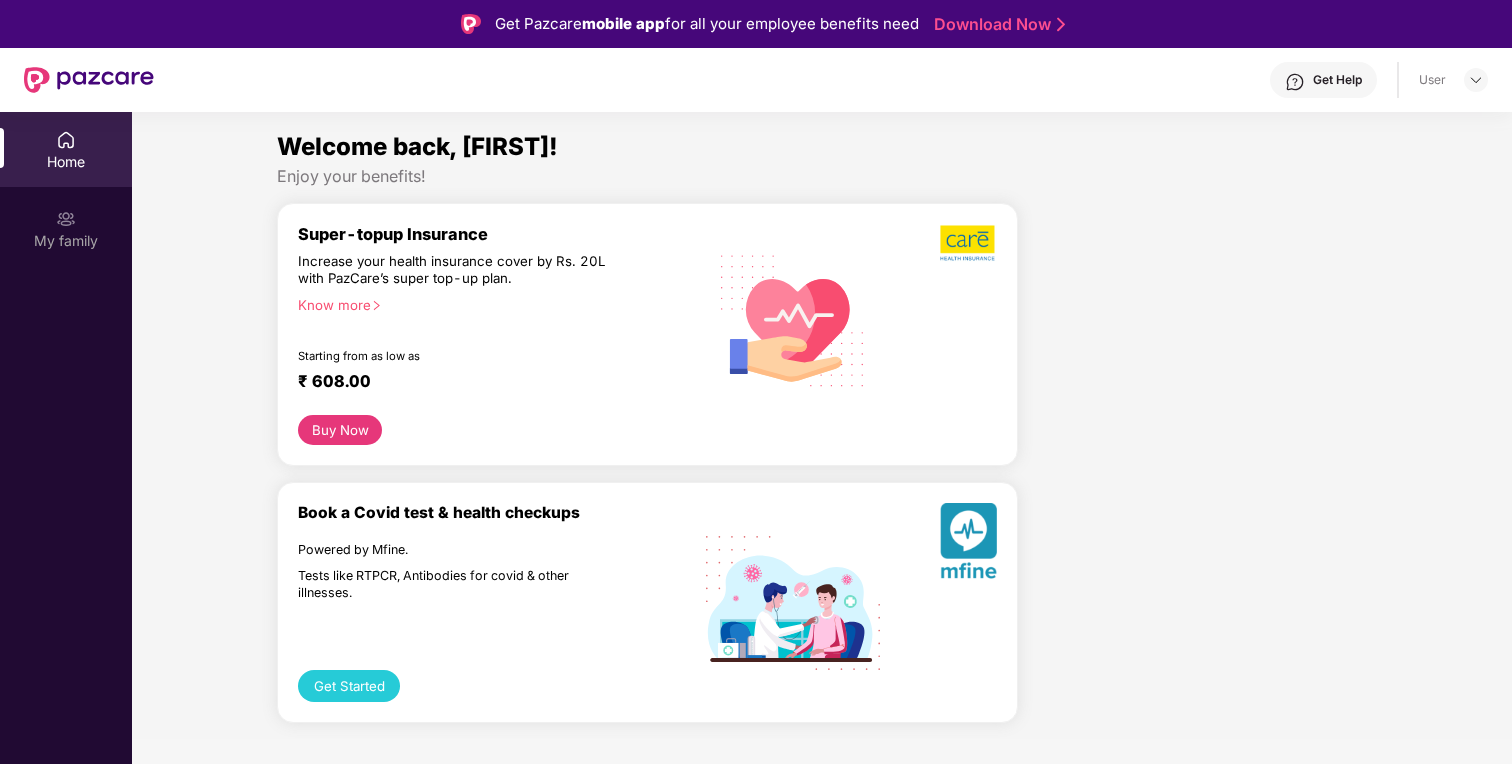 scroll, scrollTop: 0, scrollLeft: 0, axis: both 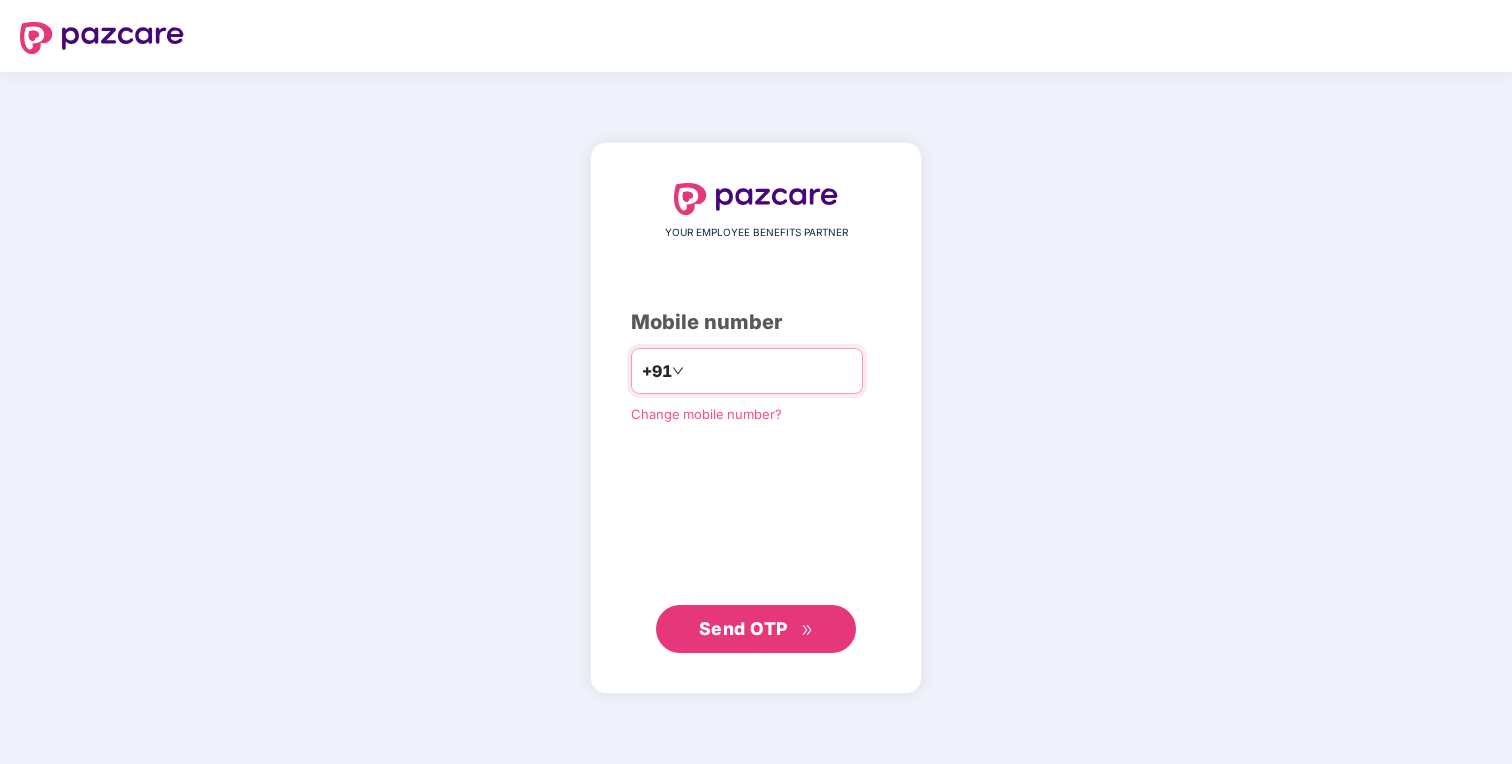 type on "**********" 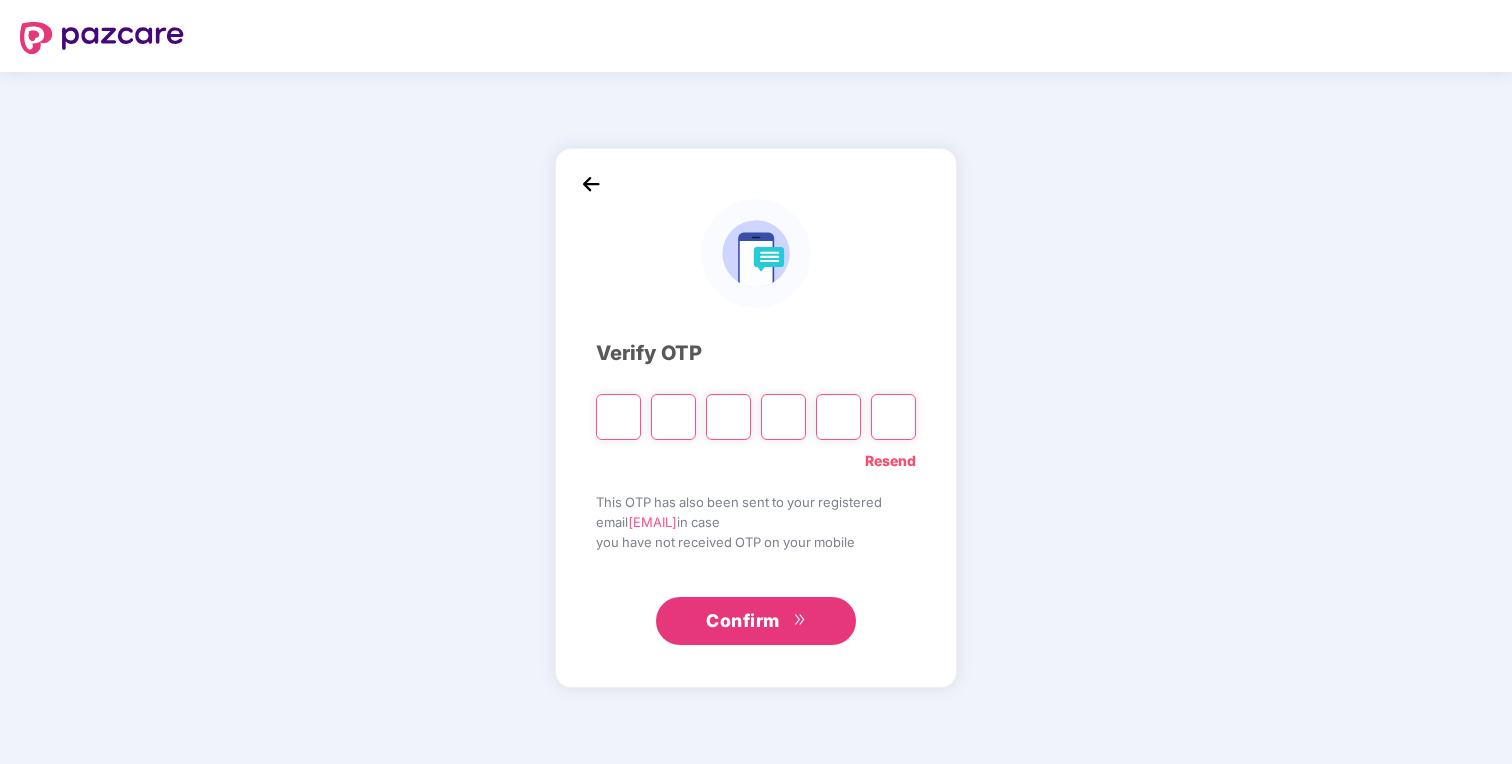 type on "*" 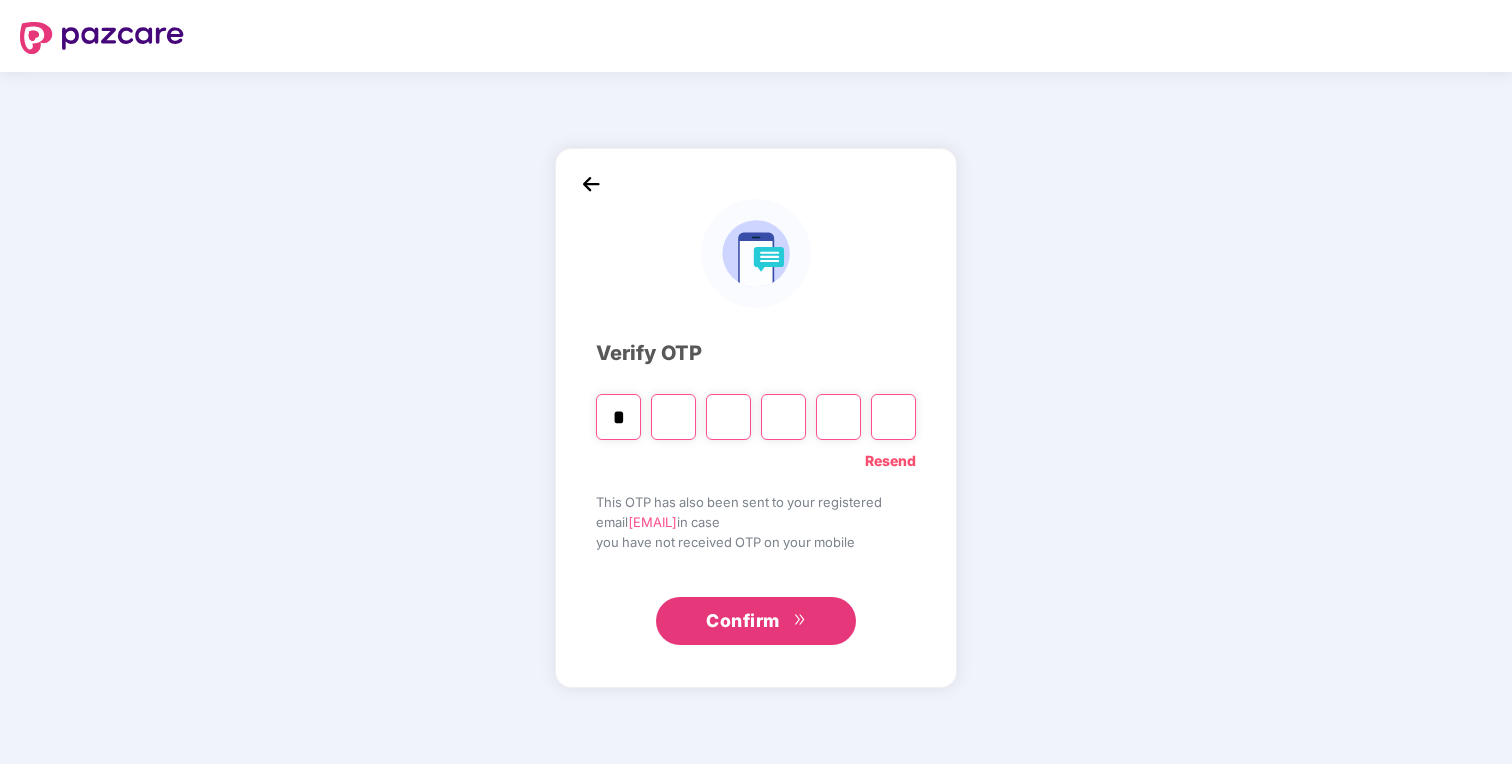 type on "*" 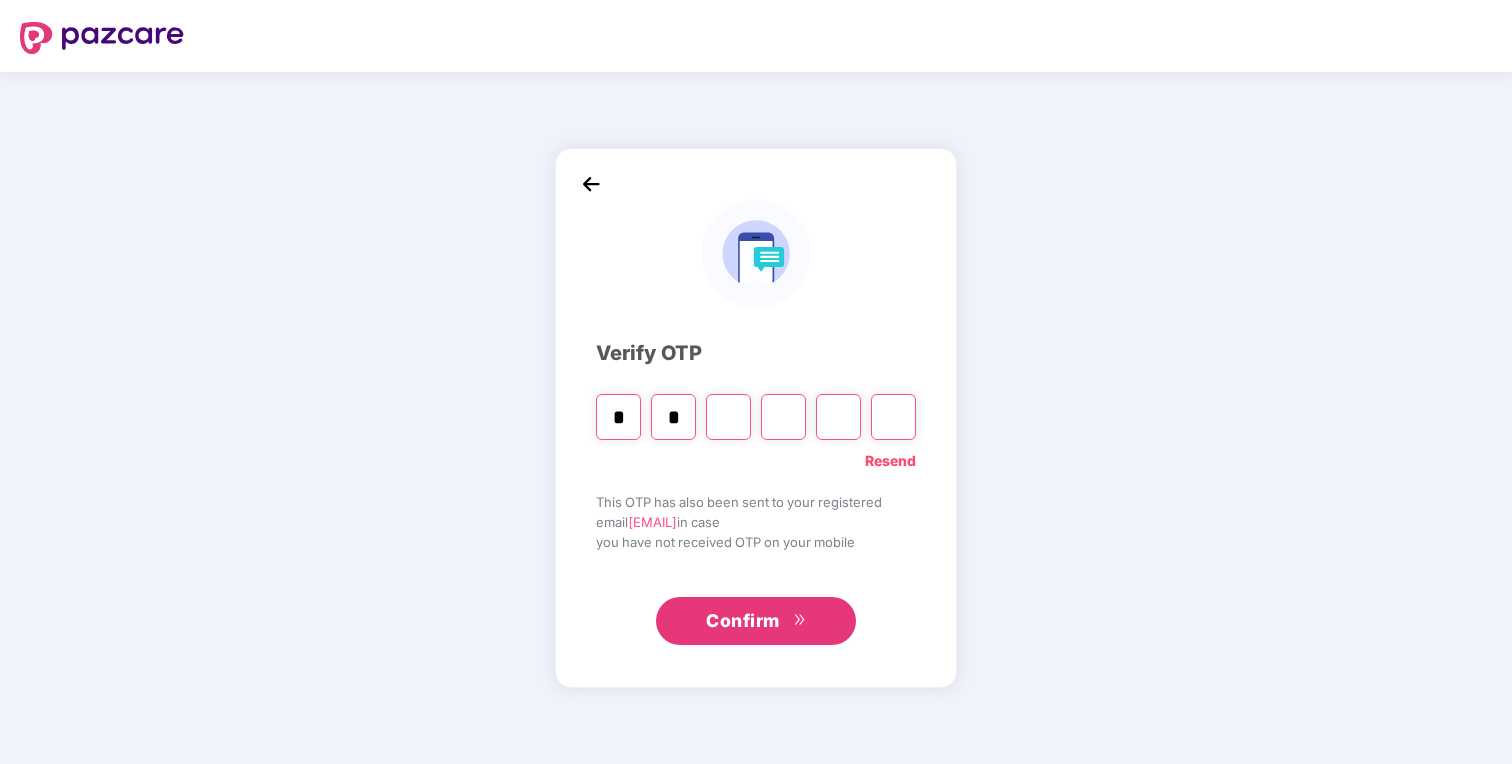 type on "*" 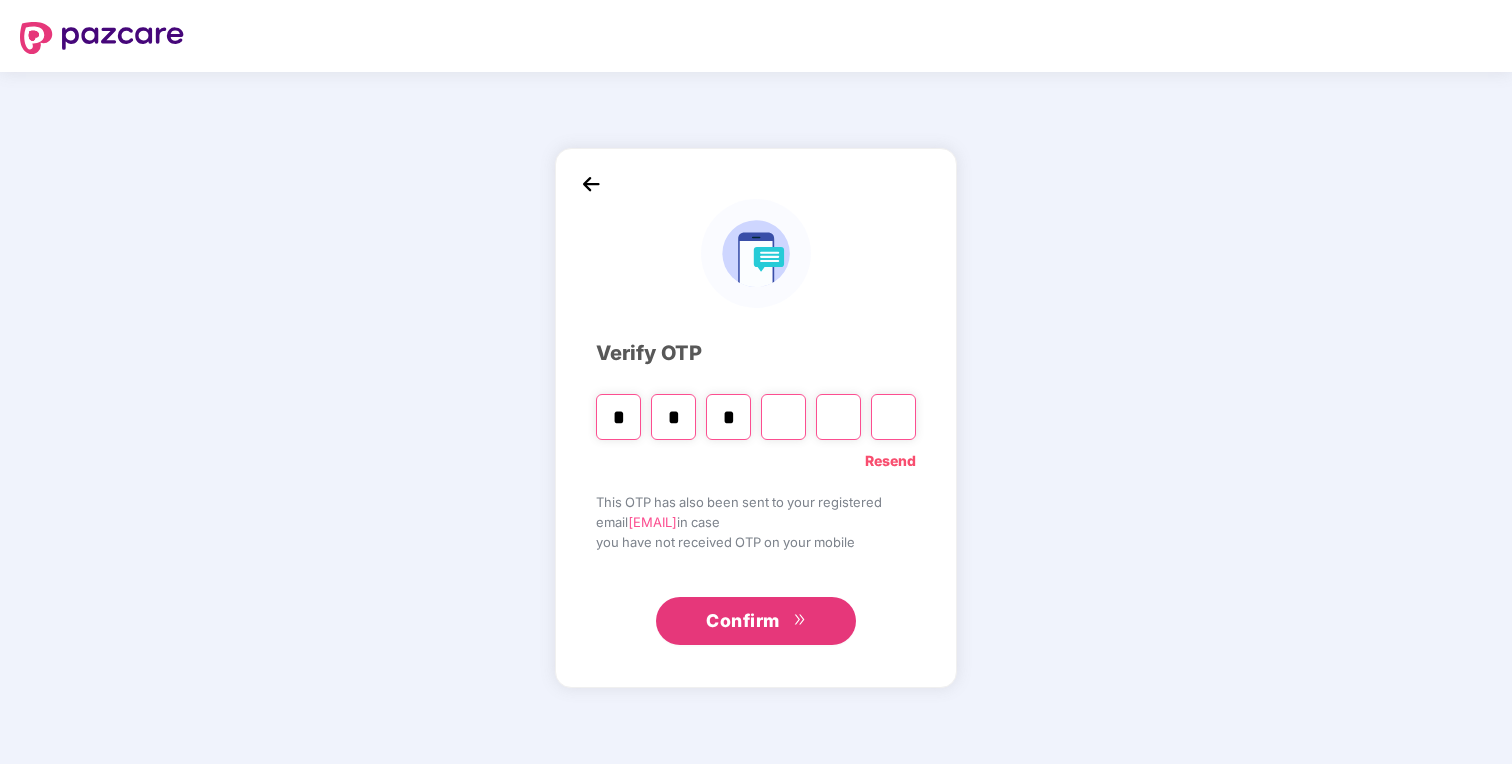 type on "*" 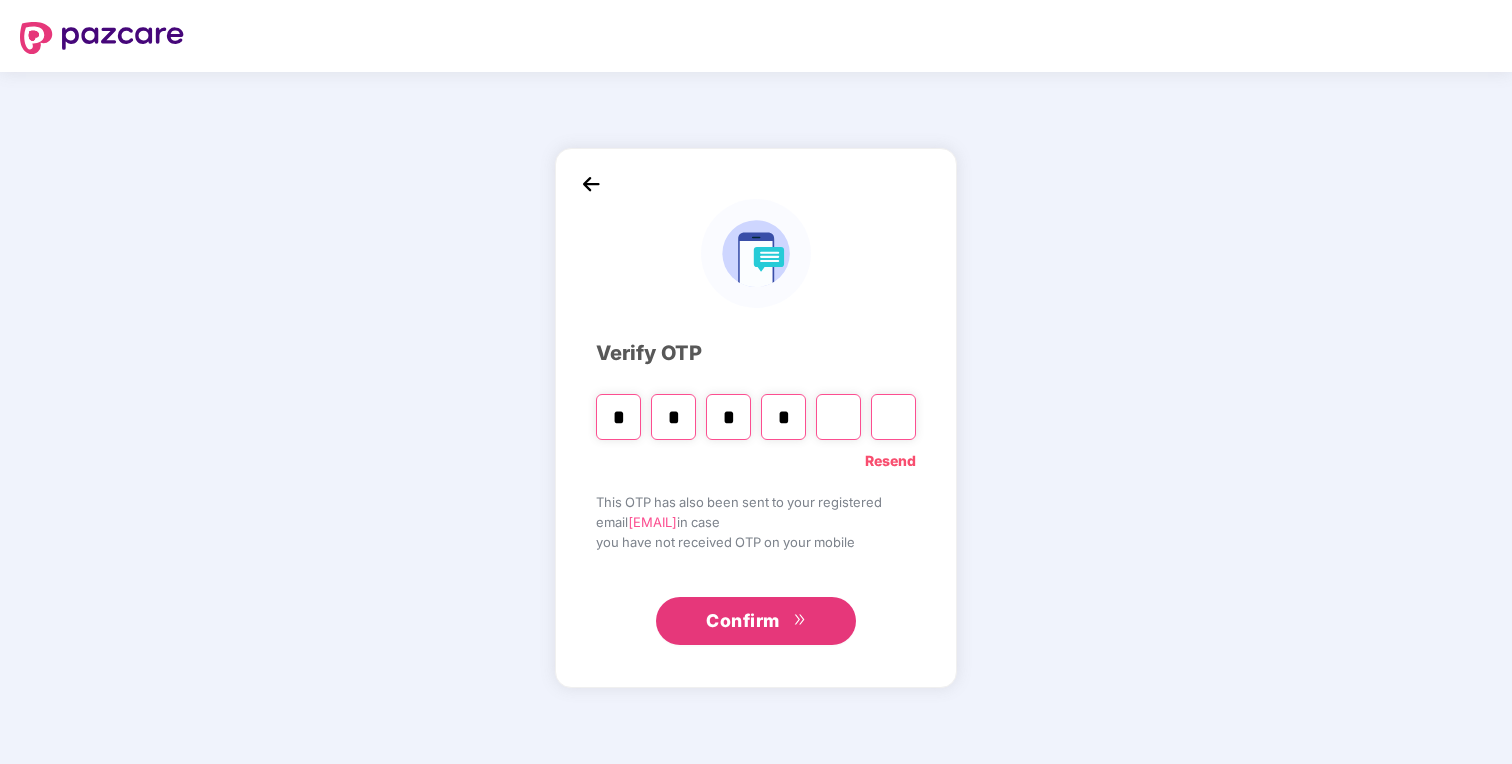 type on "*" 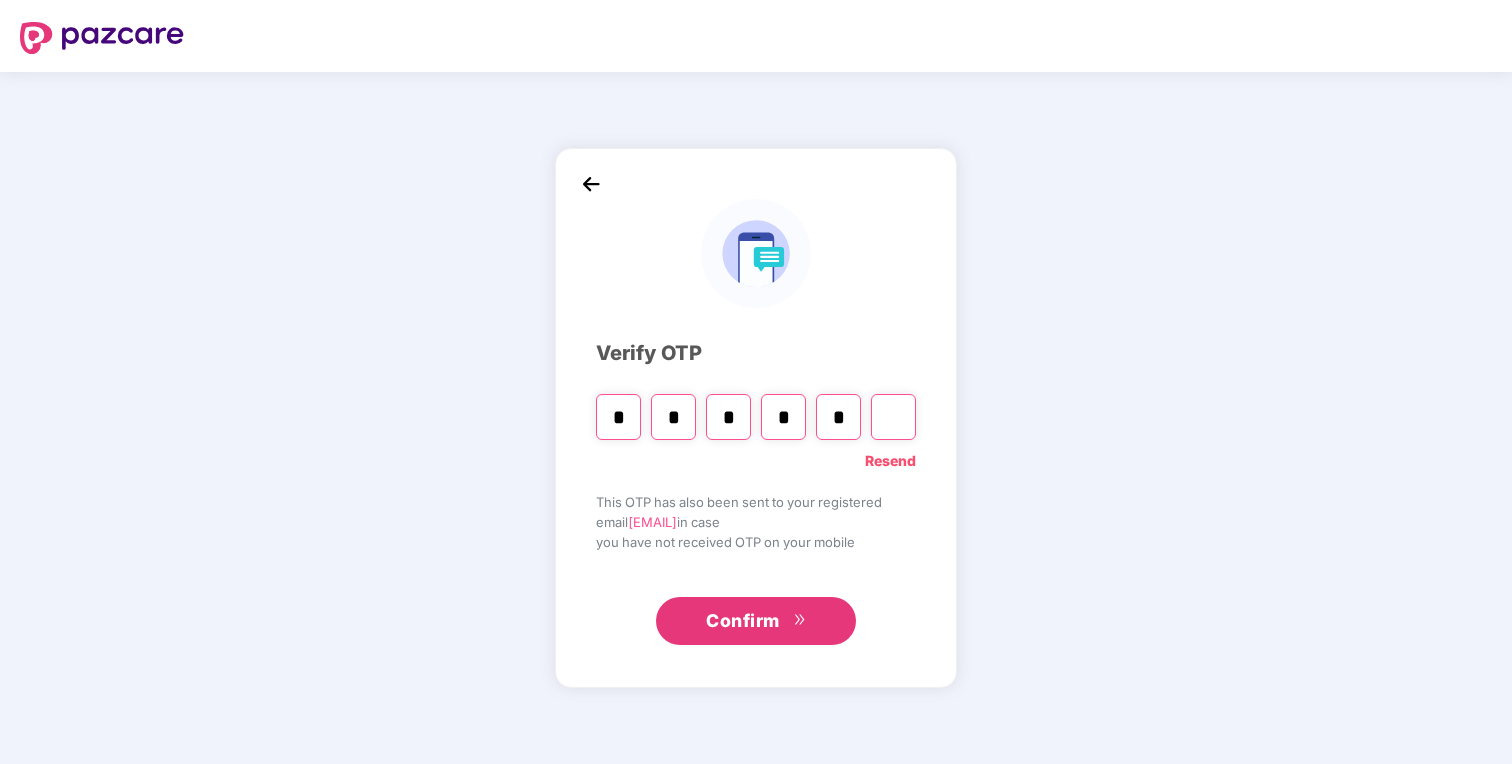 type on "*" 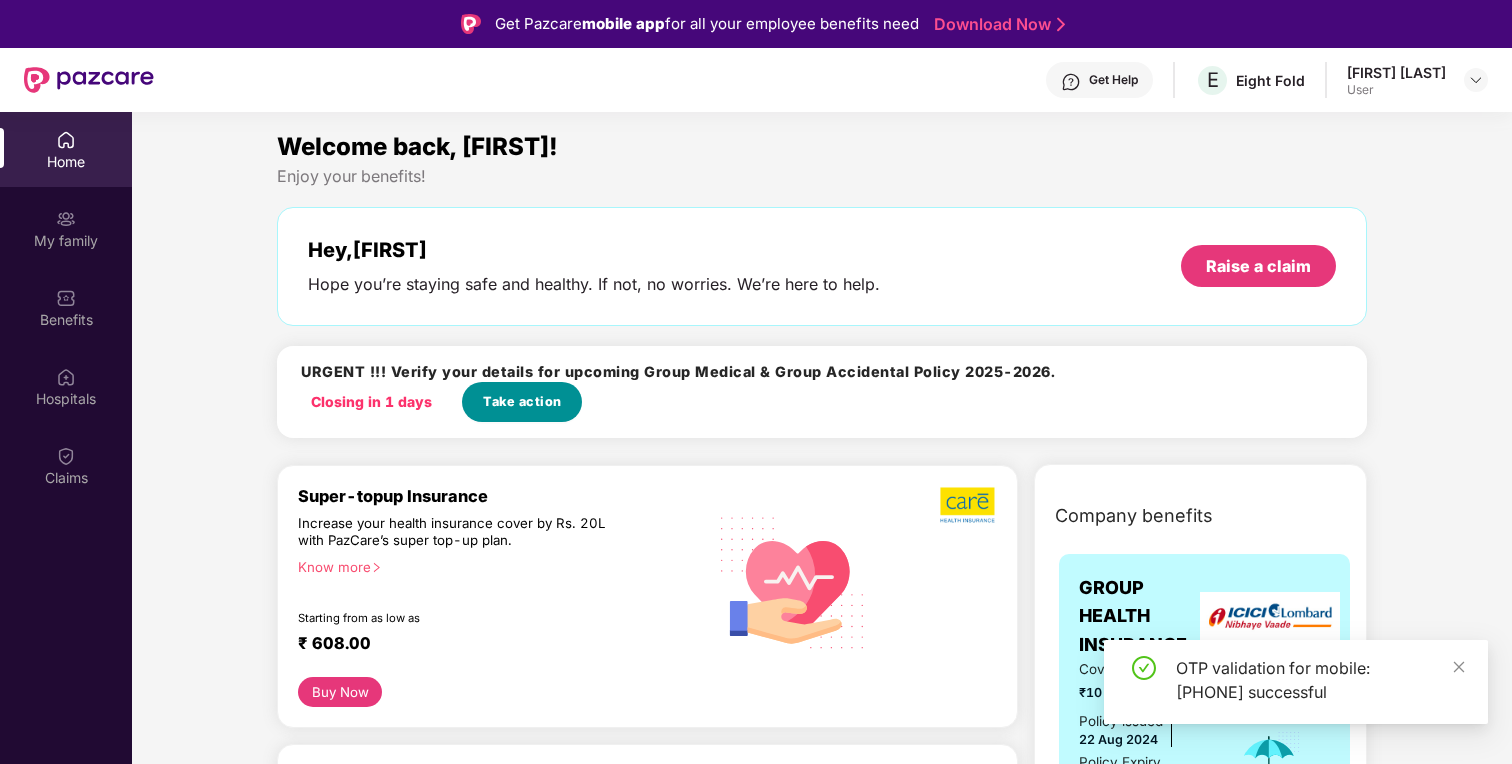 click on "Take action" at bounding box center [522, 402] 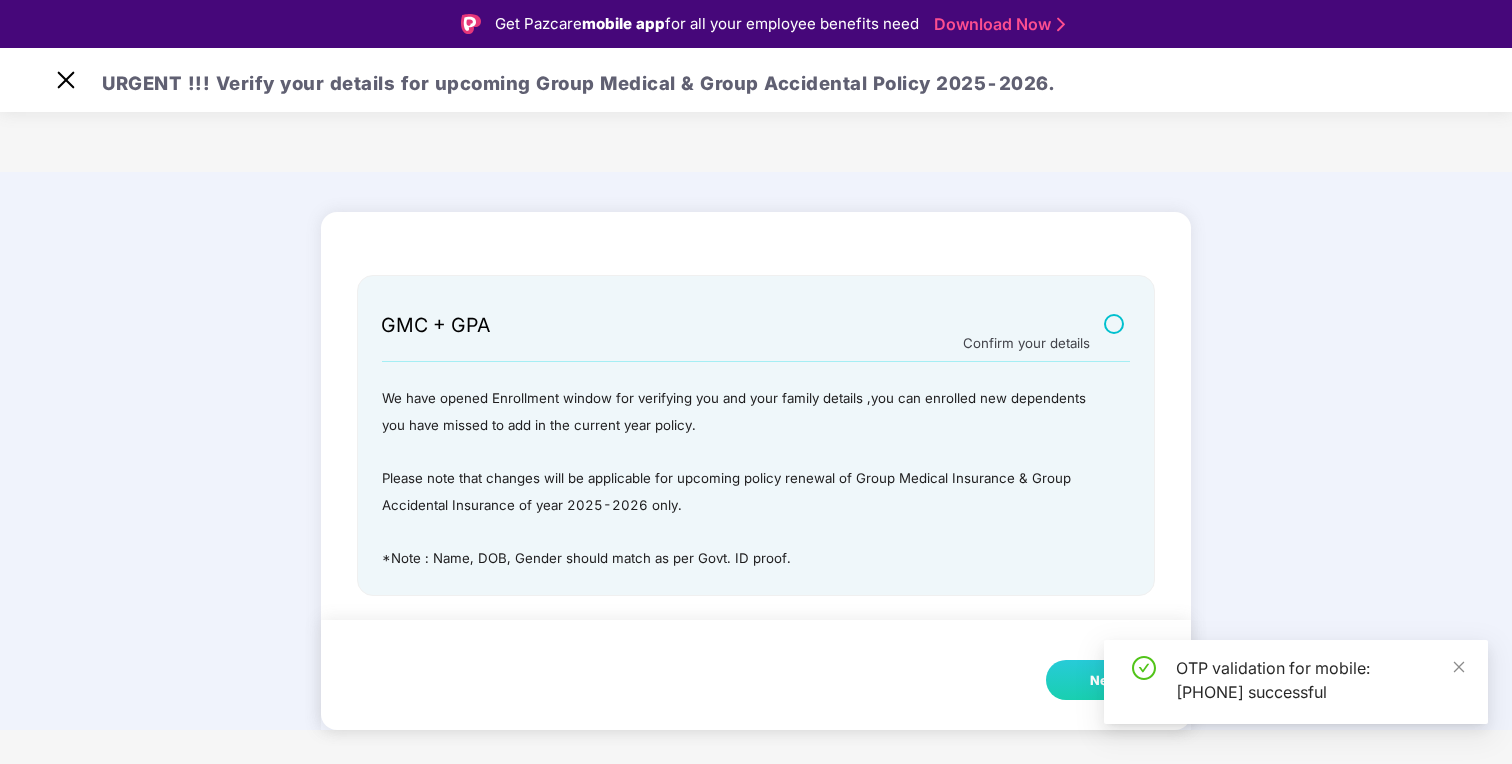 scroll, scrollTop: 48, scrollLeft: 0, axis: vertical 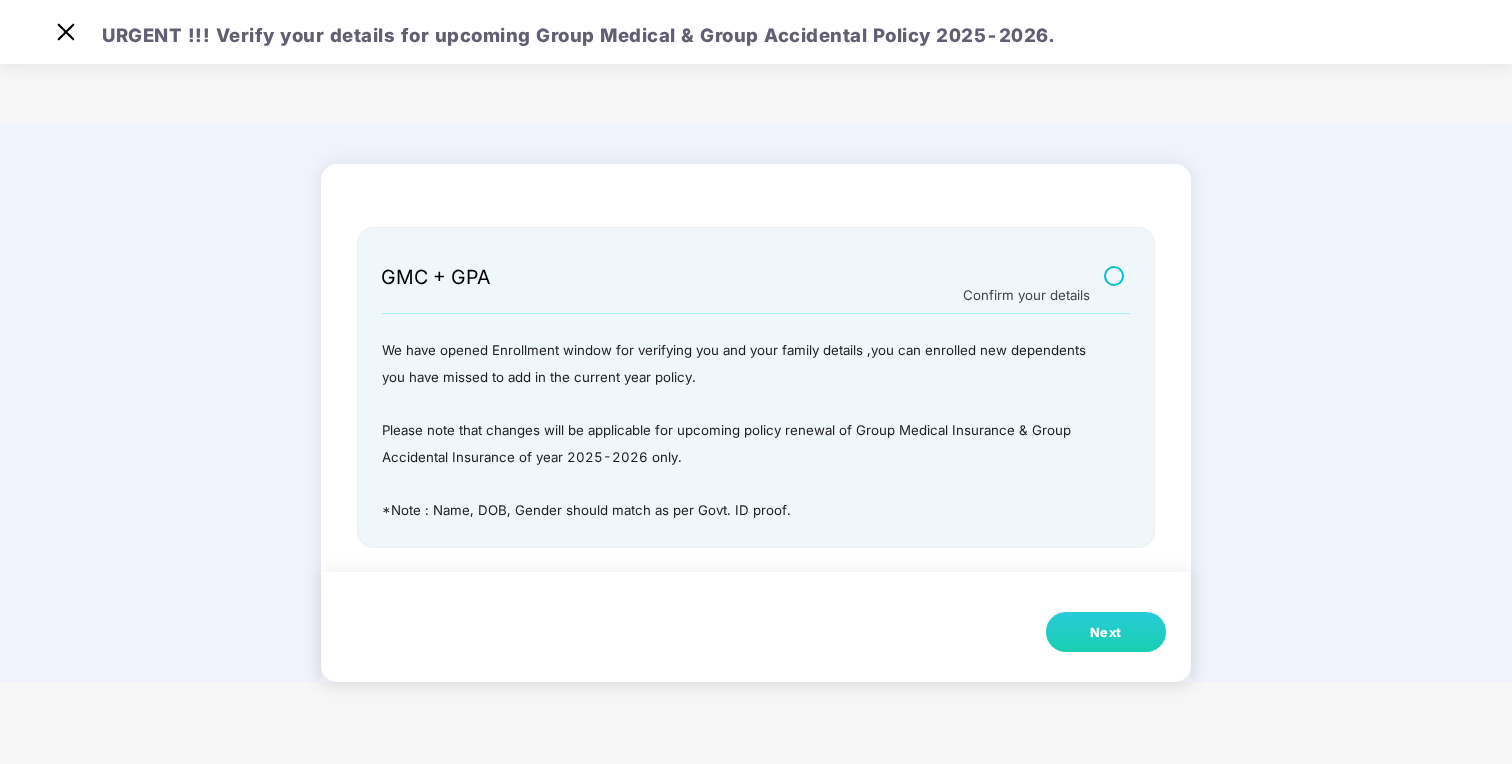 click on "Next" at bounding box center (1106, 633) 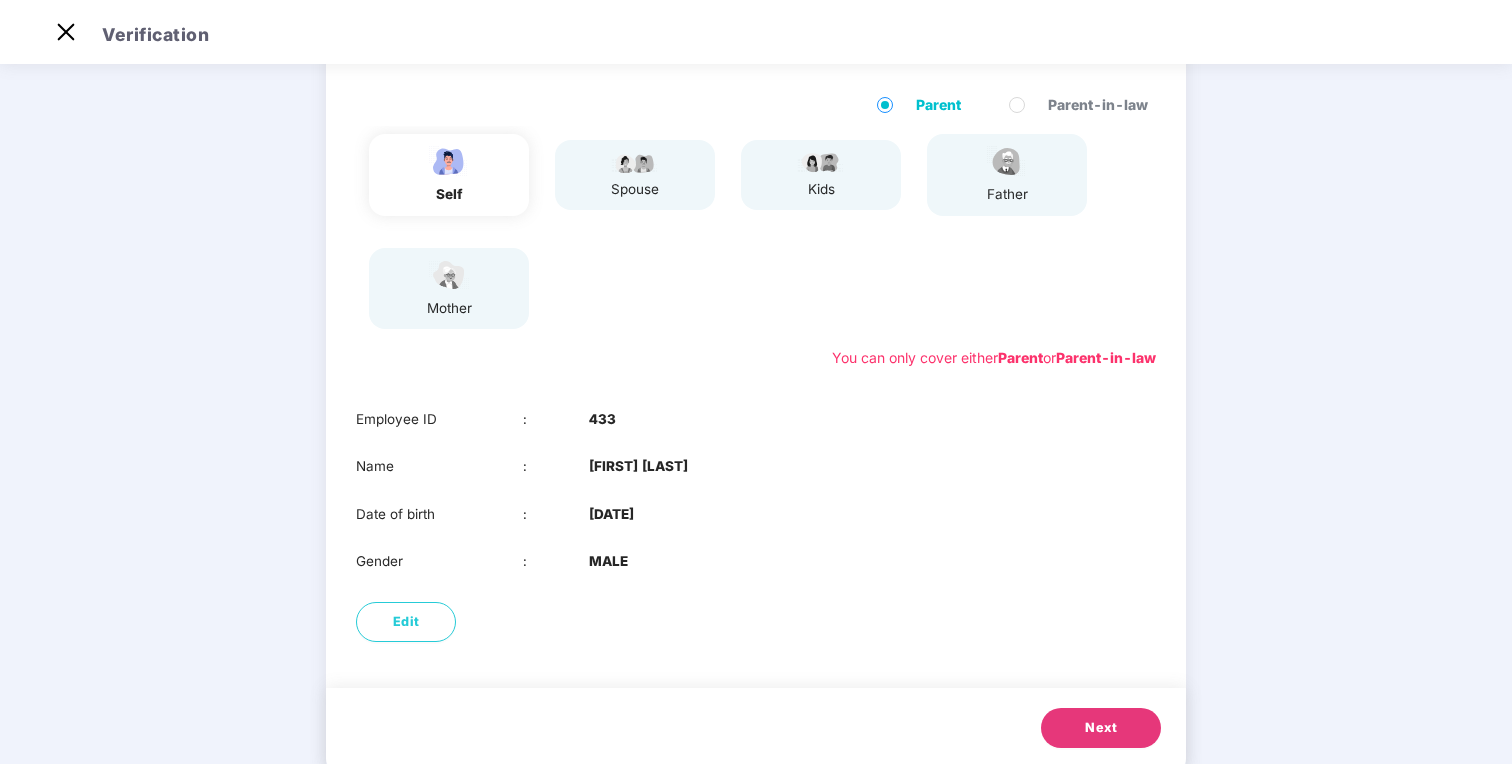 scroll, scrollTop: 163, scrollLeft: 0, axis: vertical 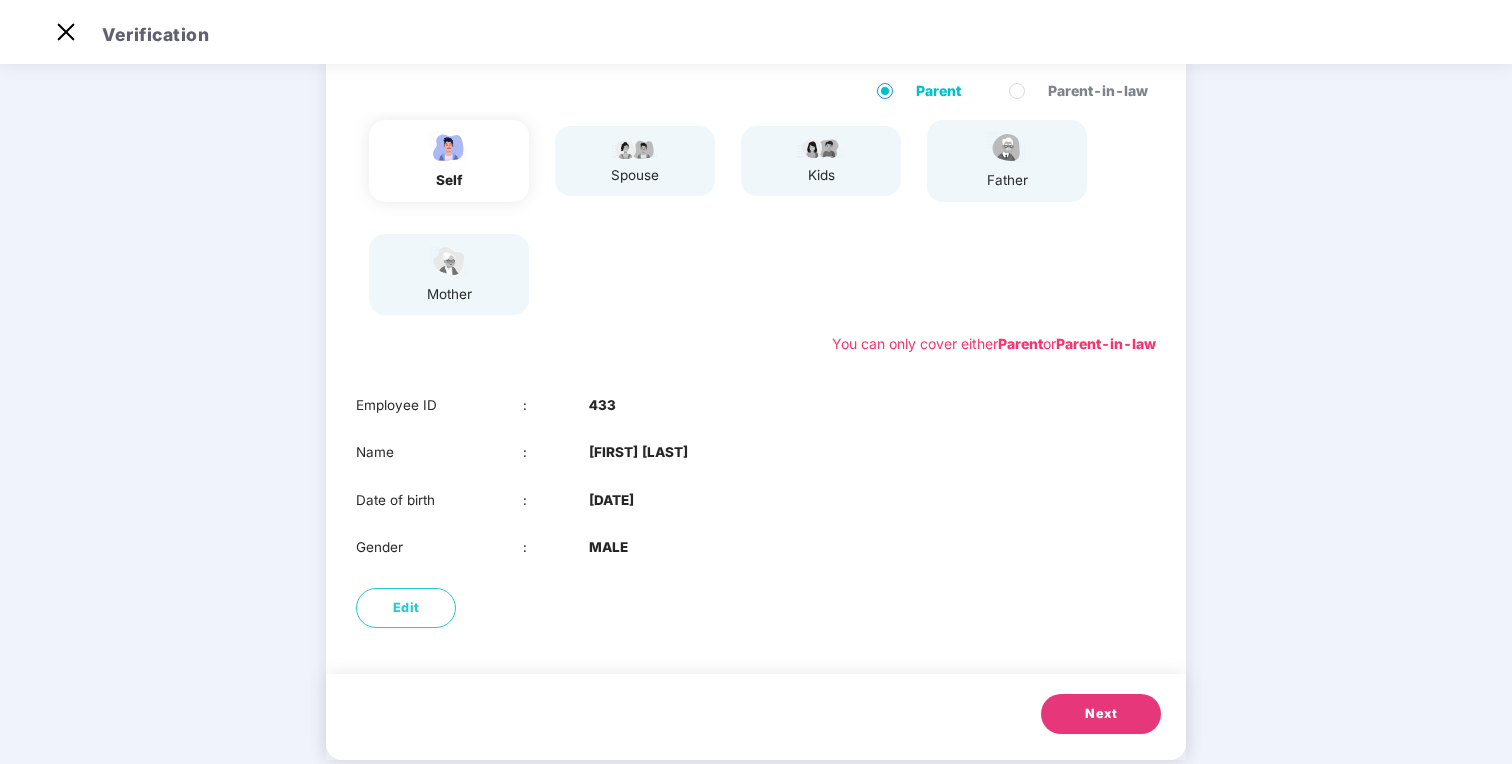 click on "Next" at bounding box center (1101, 714) 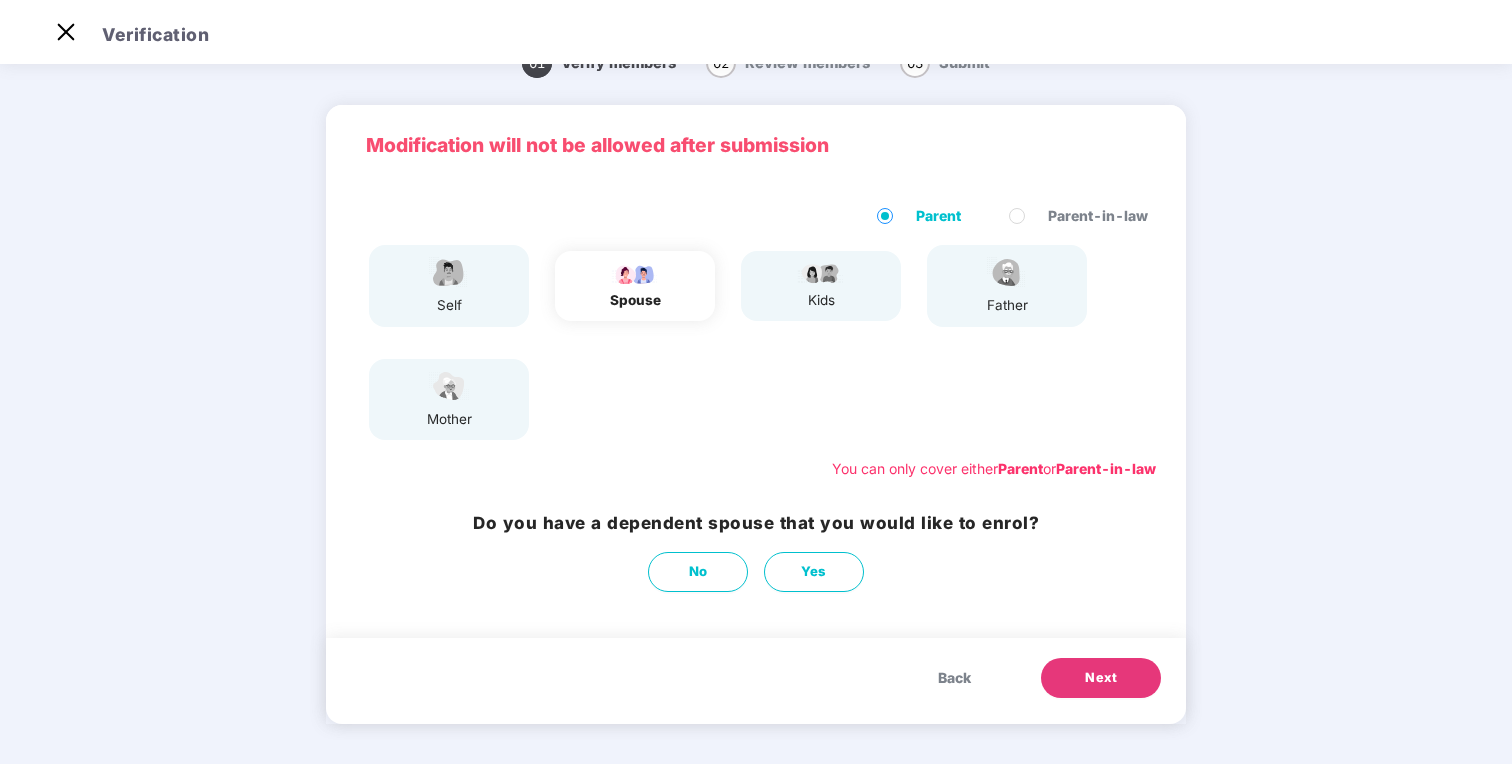 click on "Next" at bounding box center (1101, 678) 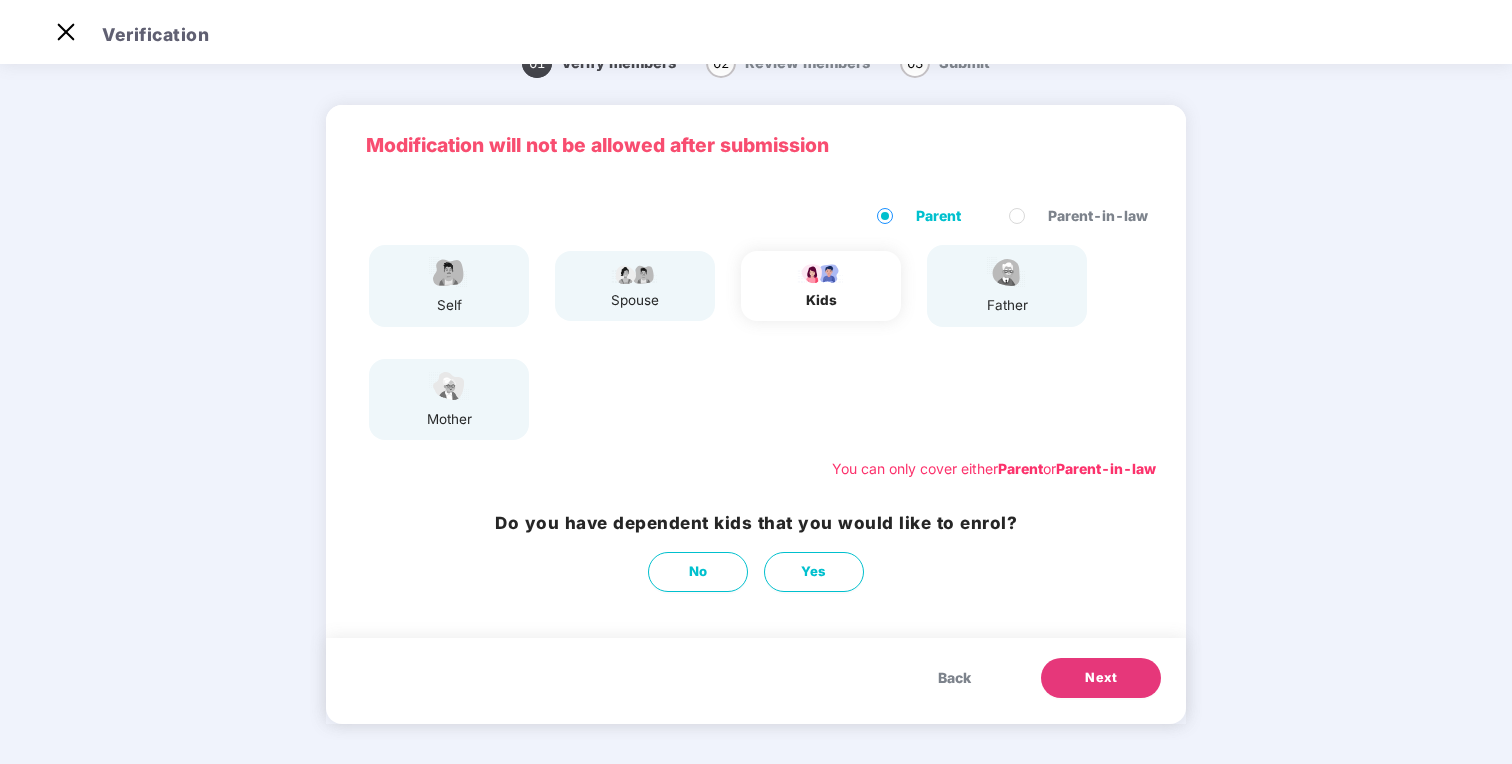 click on "Next" at bounding box center (1101, 678) 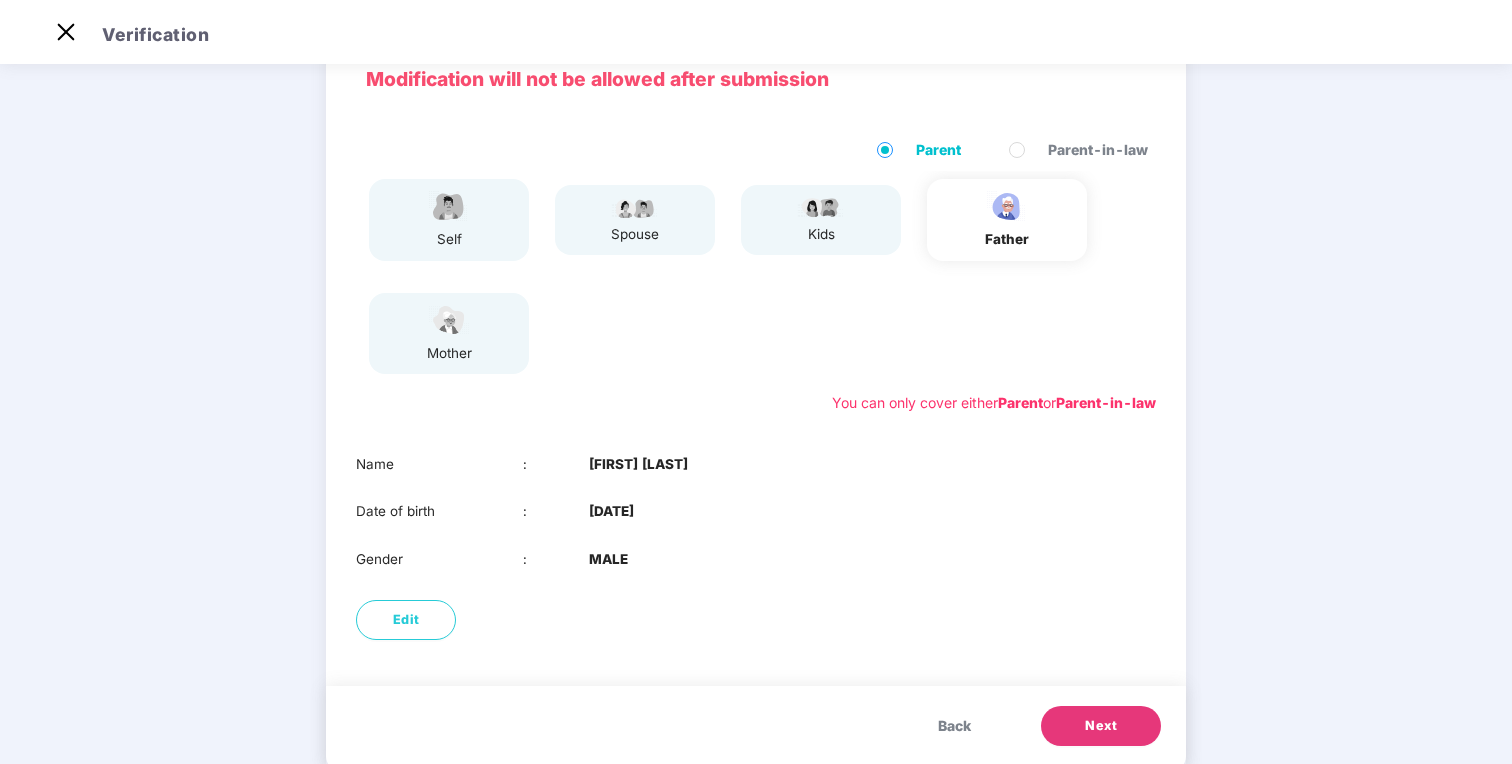 scroll, scrollTop: 107, scrollLeft: 0, axis: vertical 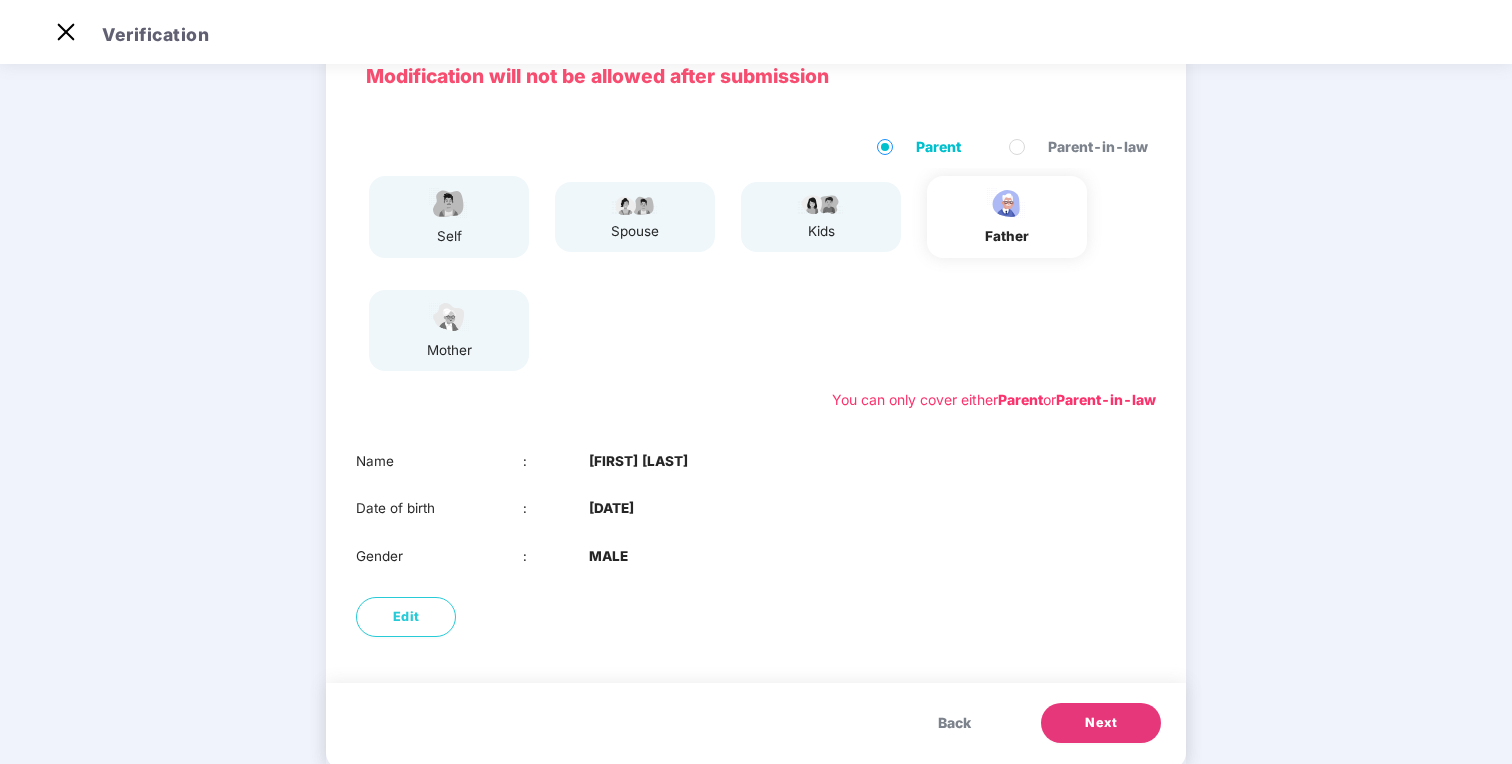 click on "Next" at bounding box center (1101, 723) 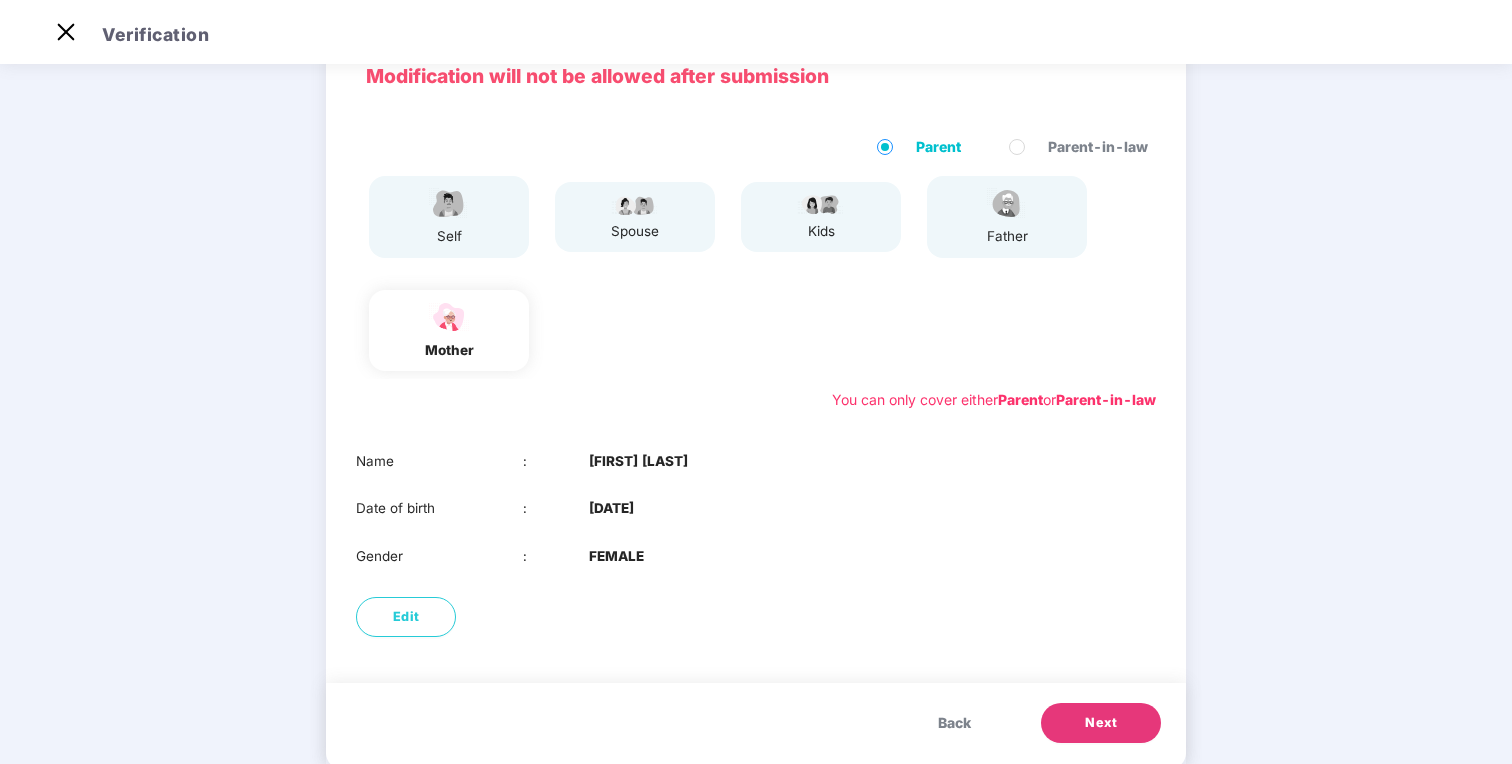 click on "Next" at bounding box center (1101, 723) 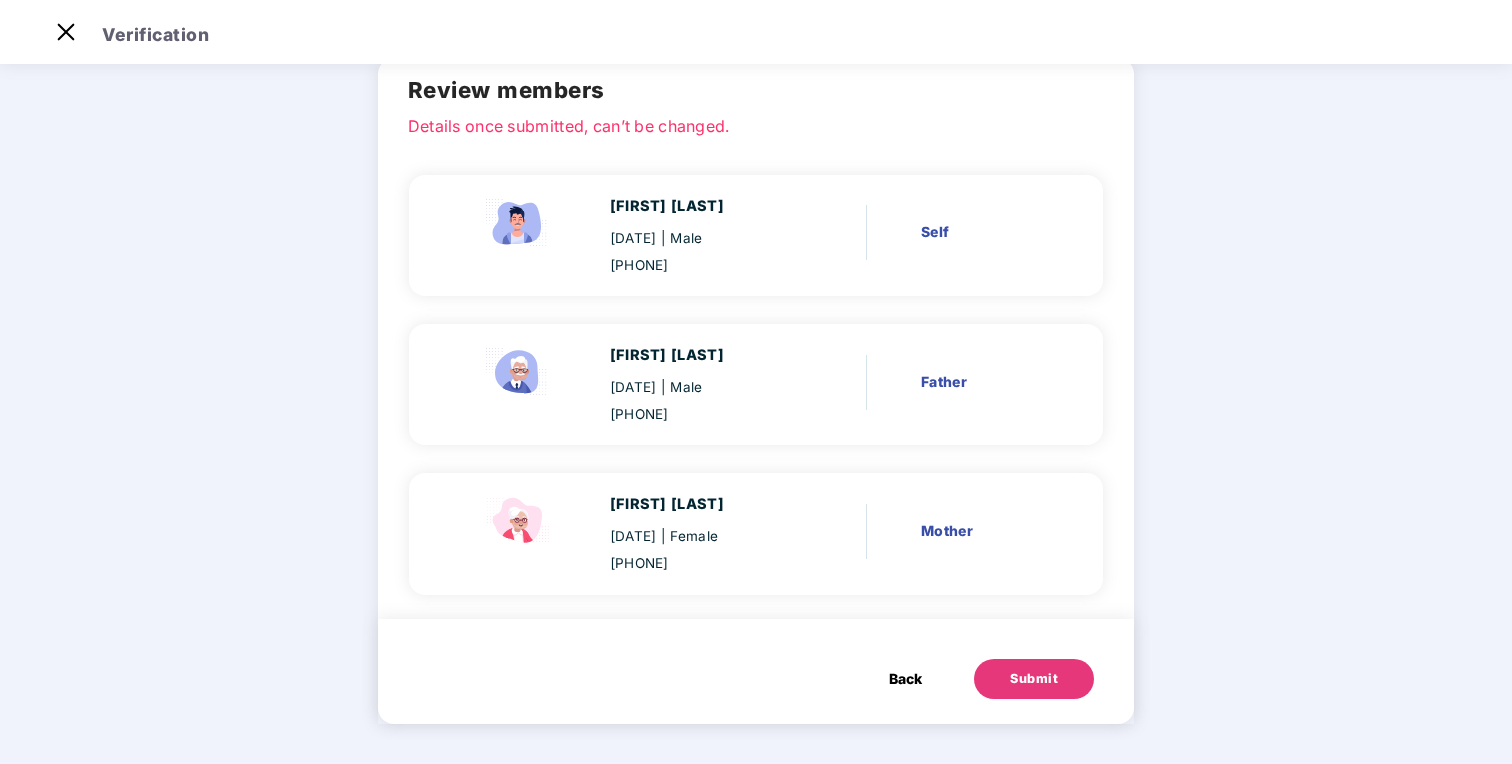 scroll, scrollTop: 91, scrollLeft: 0, axis: vertical 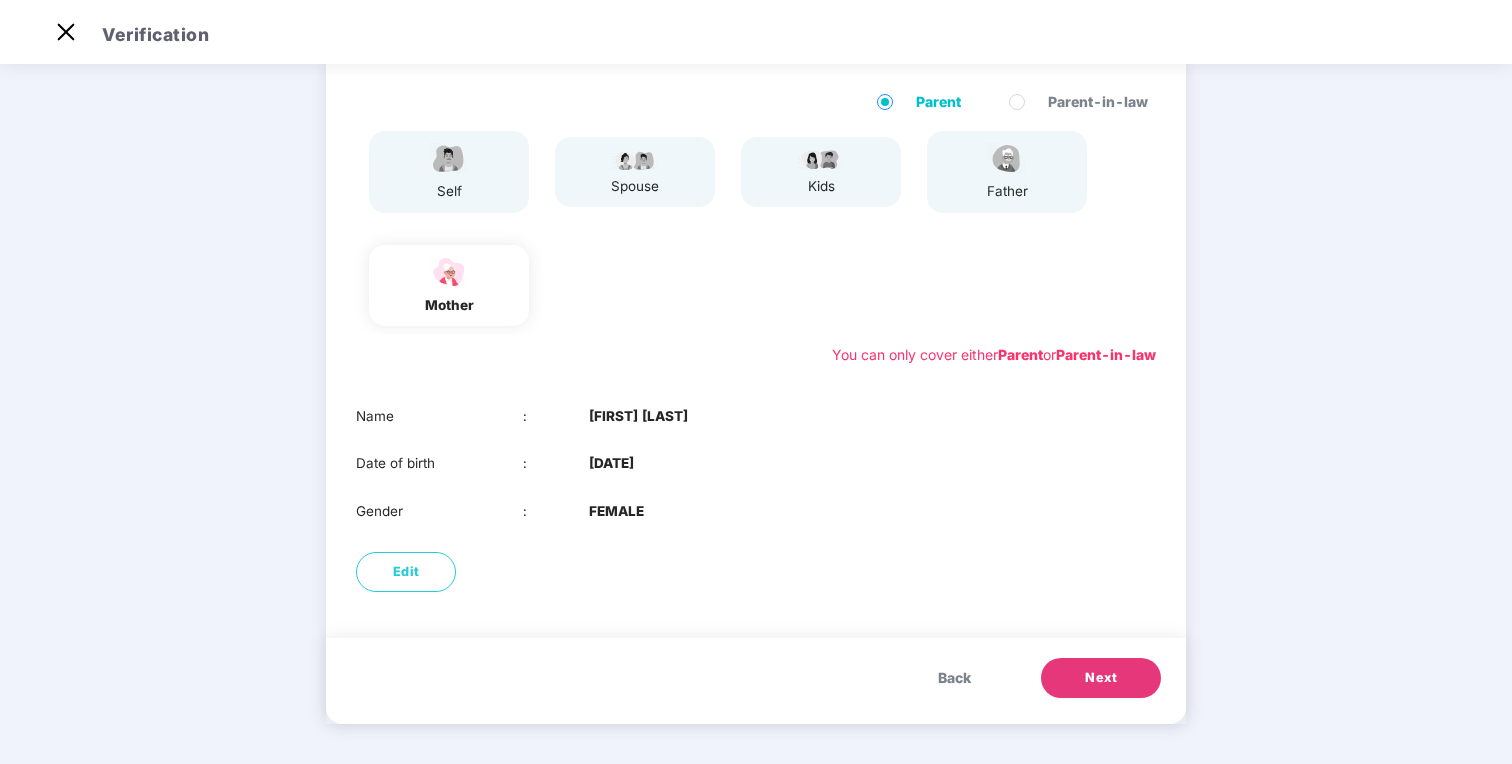 click on "Next" at bounding box center (1101, 678) 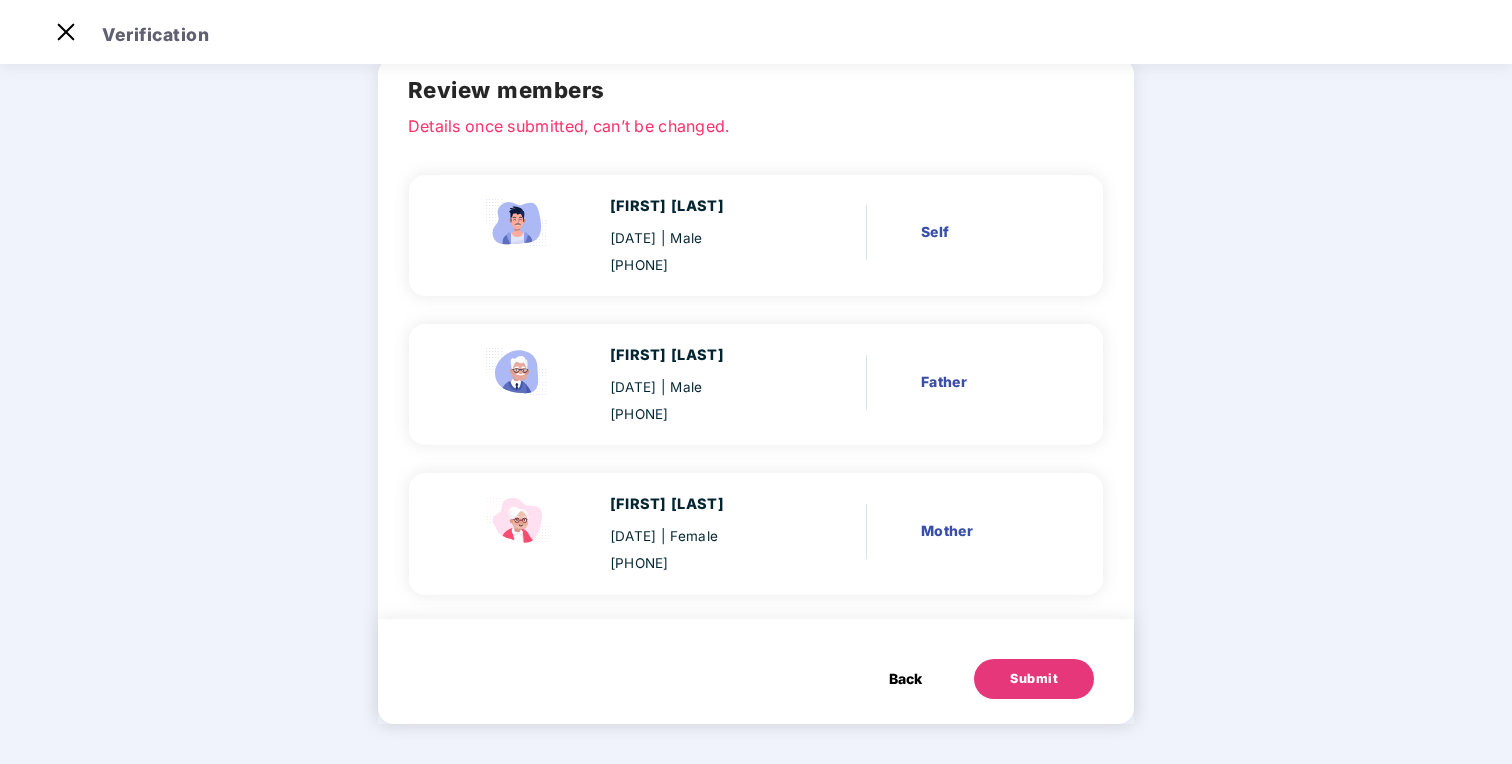 click on "Submit" at bounding box center (1034, 679) 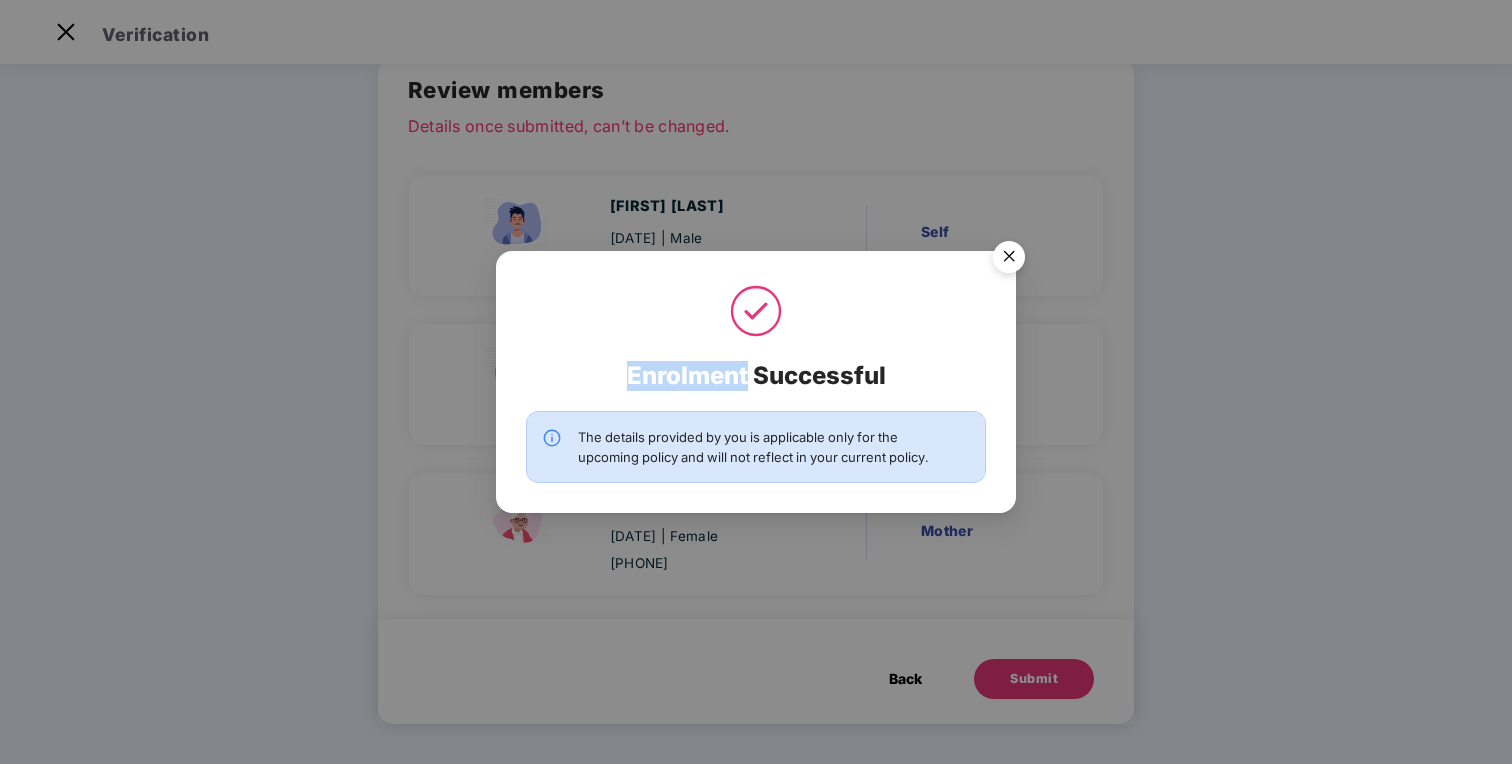 drag, startPoint x: 606, startPoint y: 385, endPoint x: 747, endPoint y: 379, distance: 141.12761 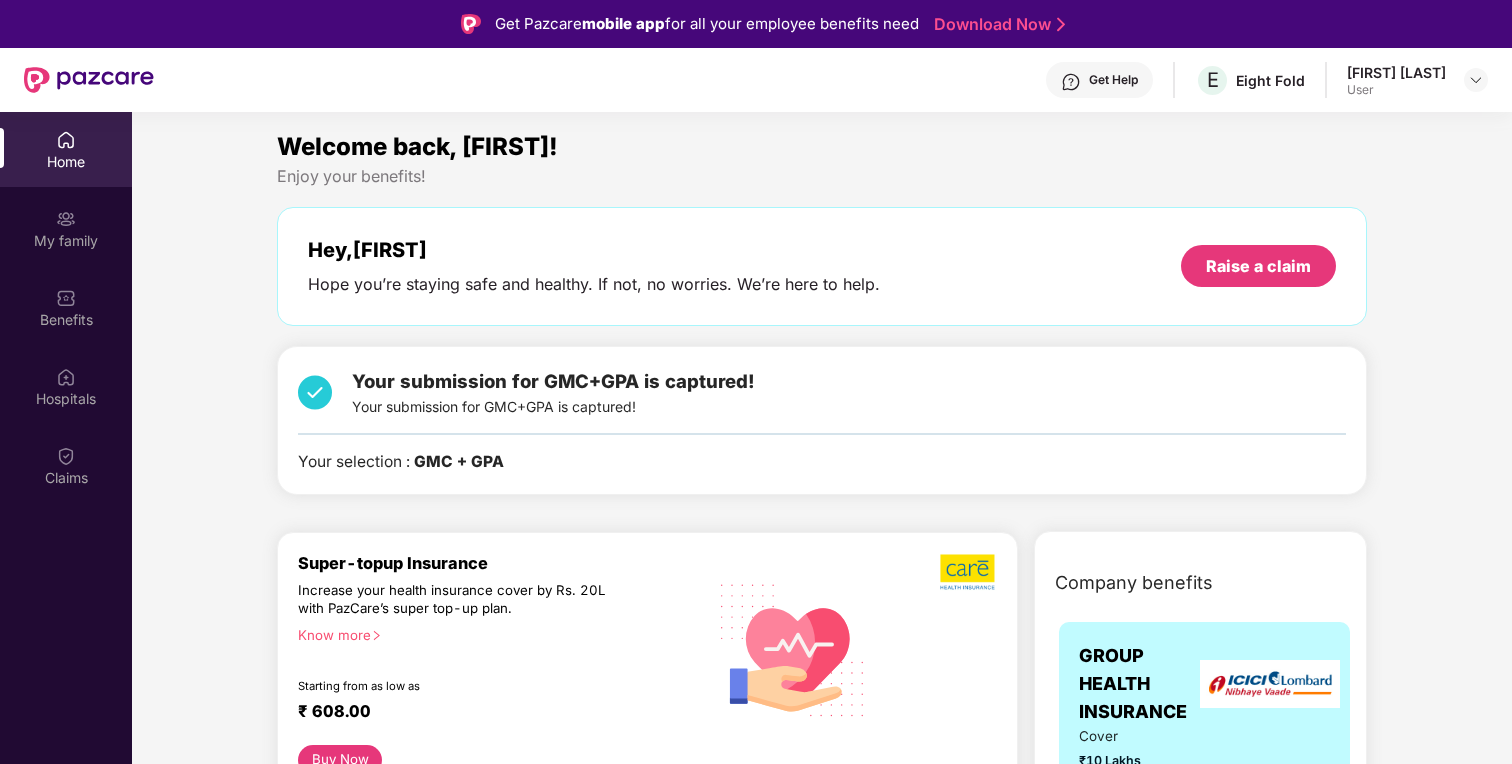 scroll, scrollTop: 0, scrollLeft: 0, axis: both 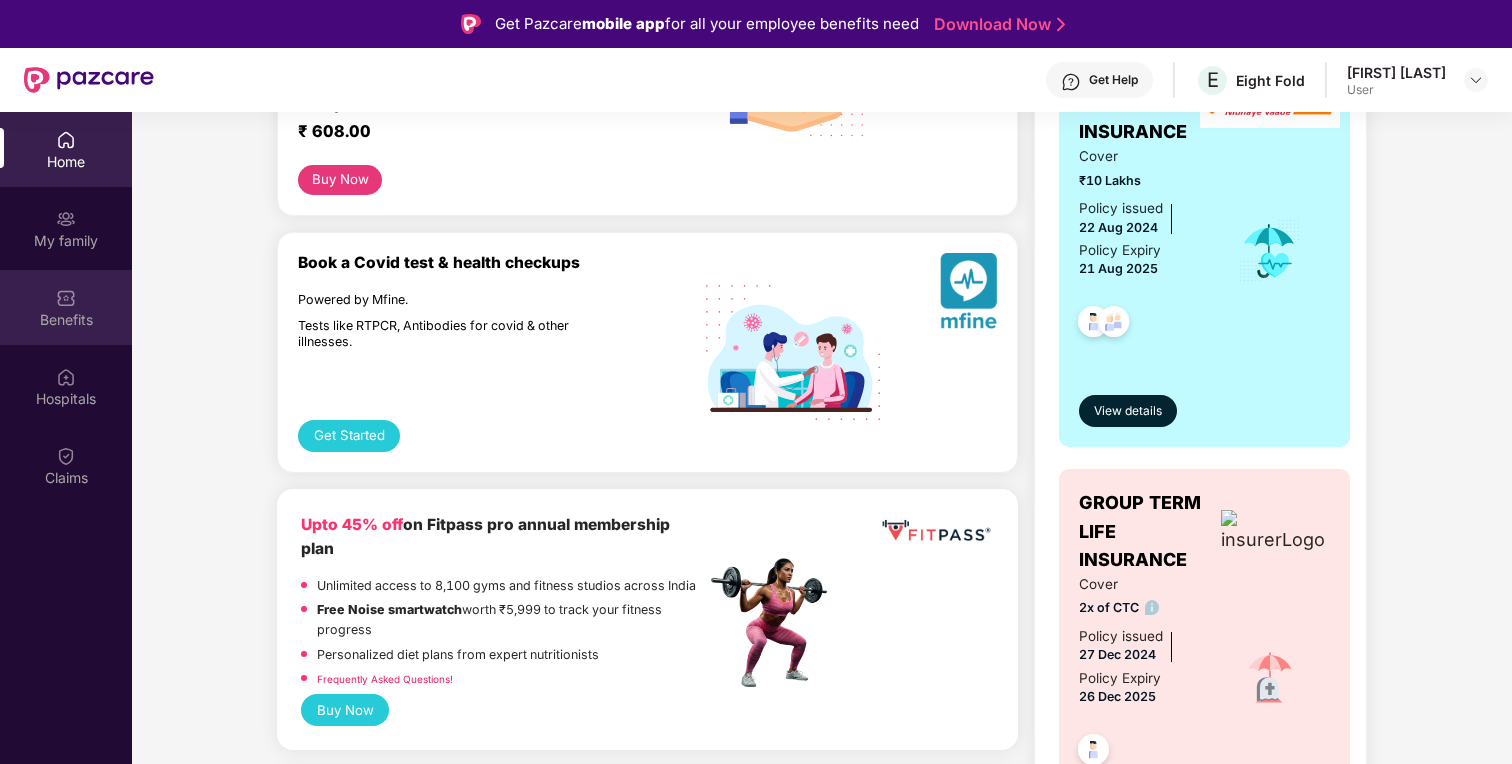click on "Benefits" at bounding box center (66, 307) 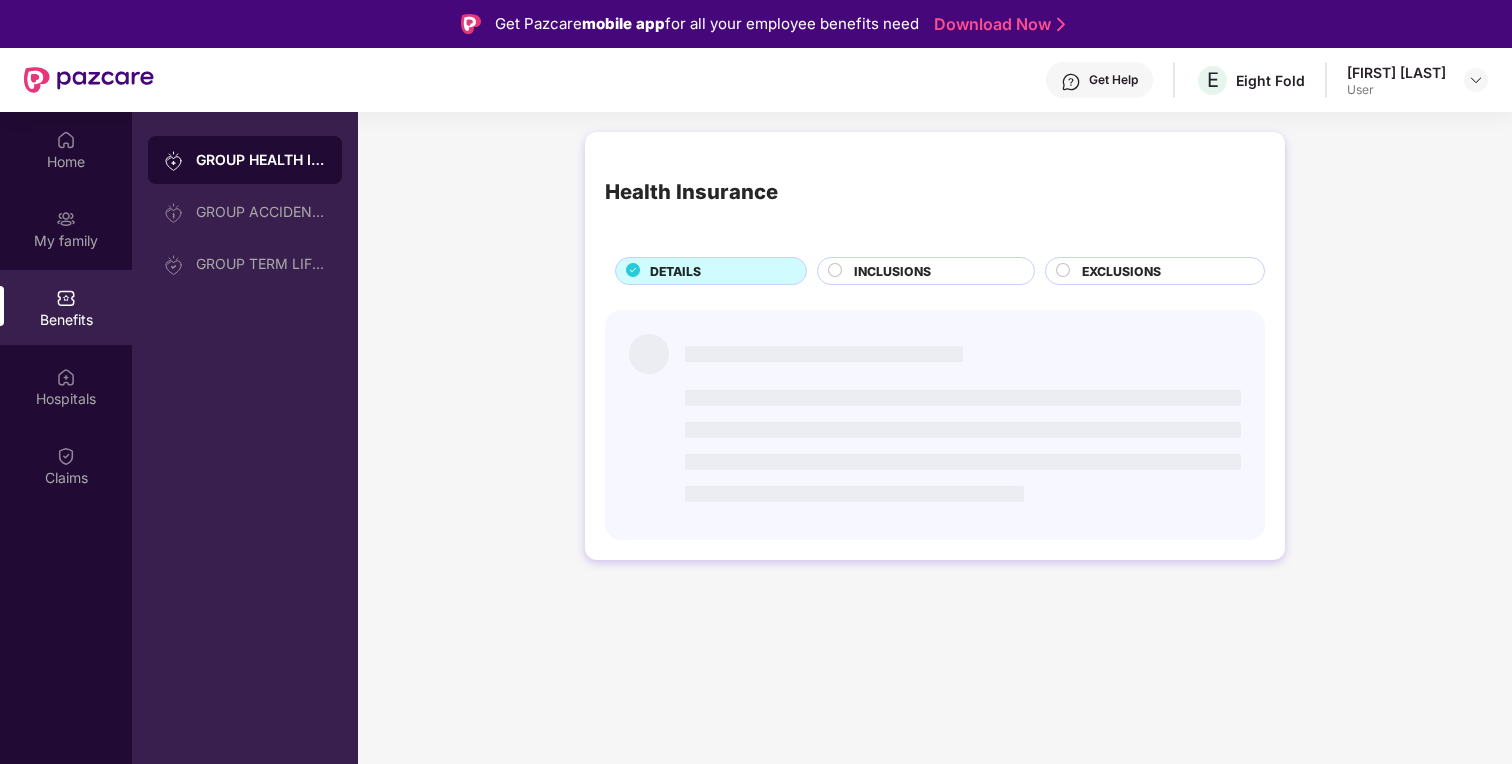 scroll, scrollTop: 0, scrollLeft: 0, axis: both 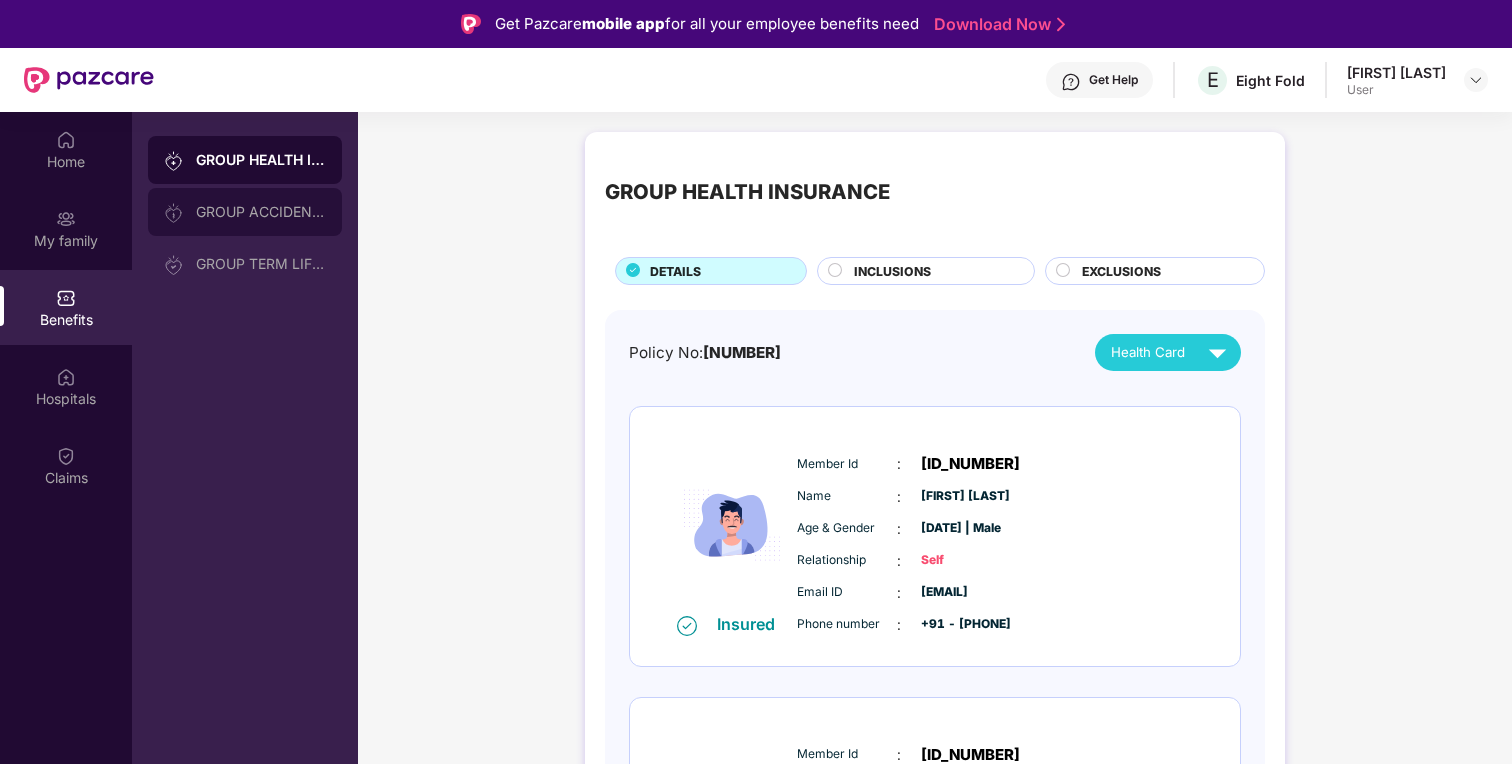 click on "GROUP ACCIDENTAL INSURANCE" at bounding box center (261, 212) 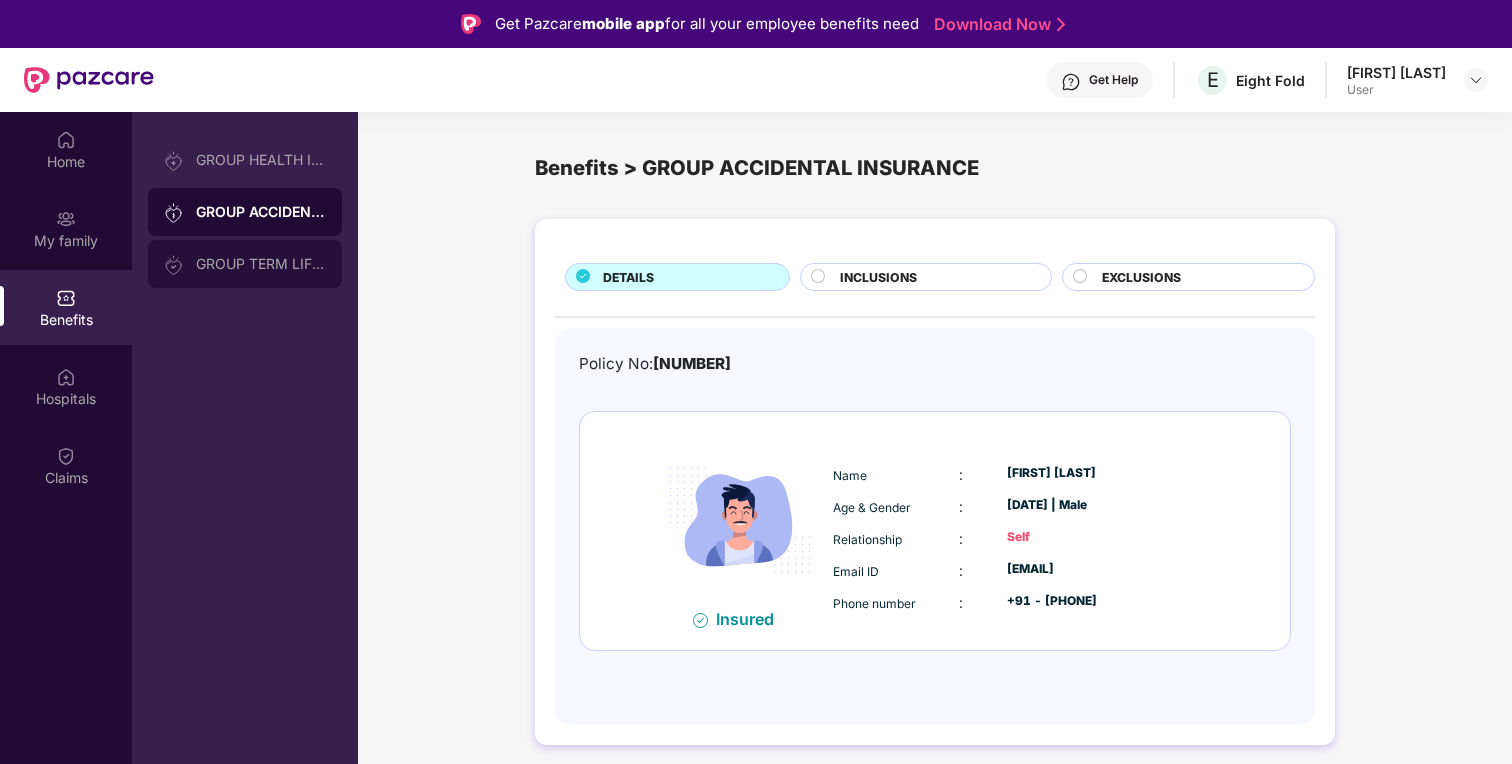 click on "GROUP TERM LIFE INSURANCE" at bounding box center [245, 264] 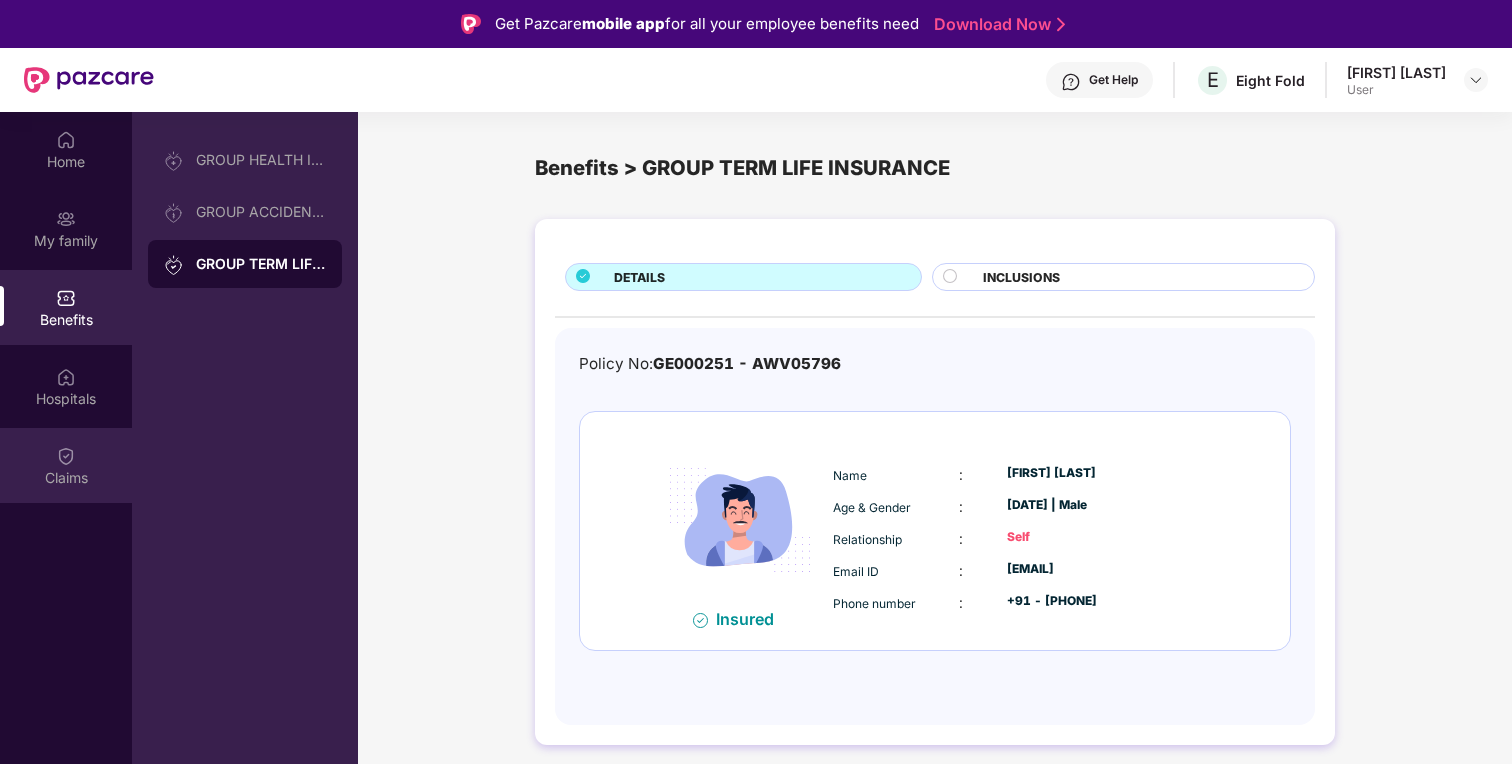 click on "Claims" at bounding box center [66, 478] 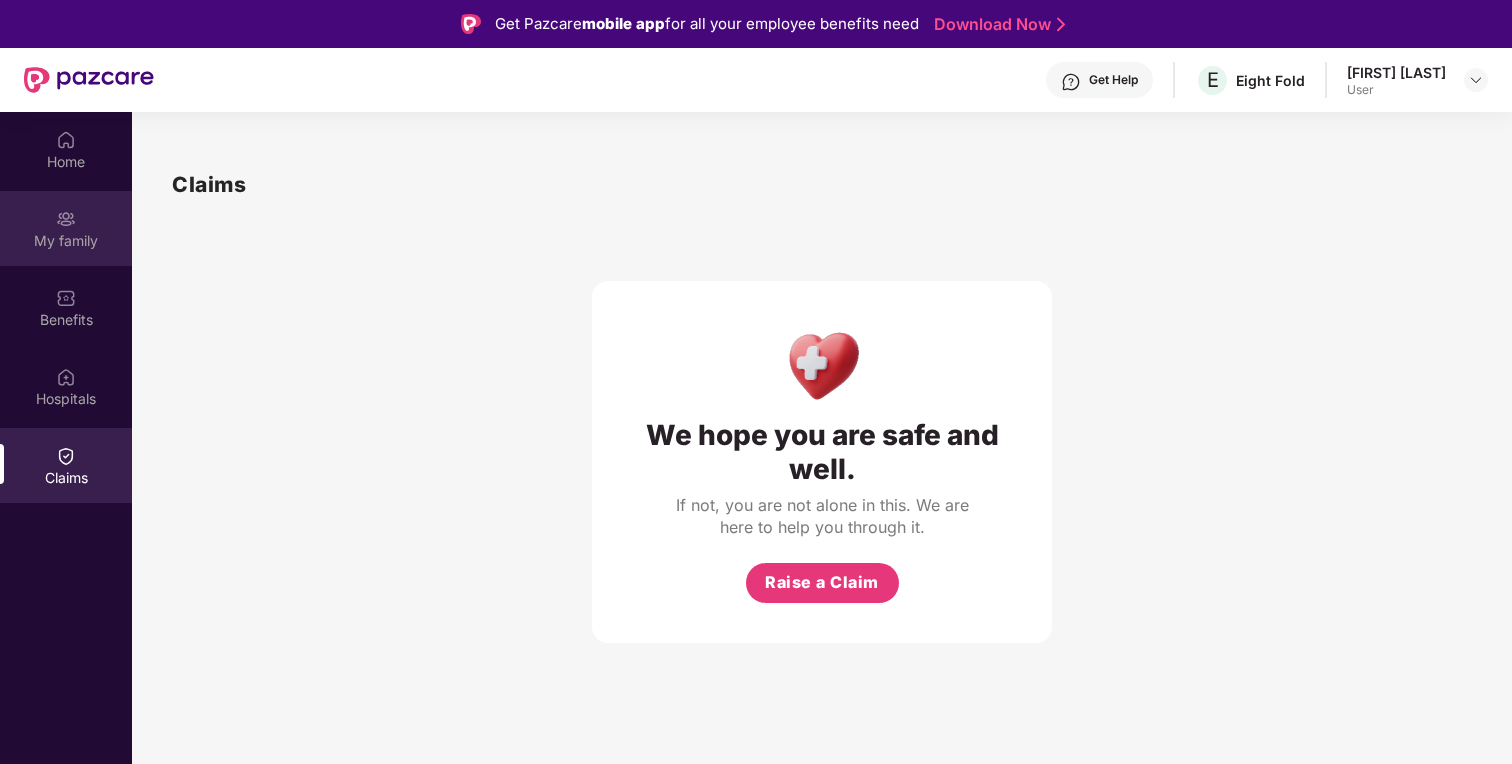 click on "My family" at bounding box center (66, 241) 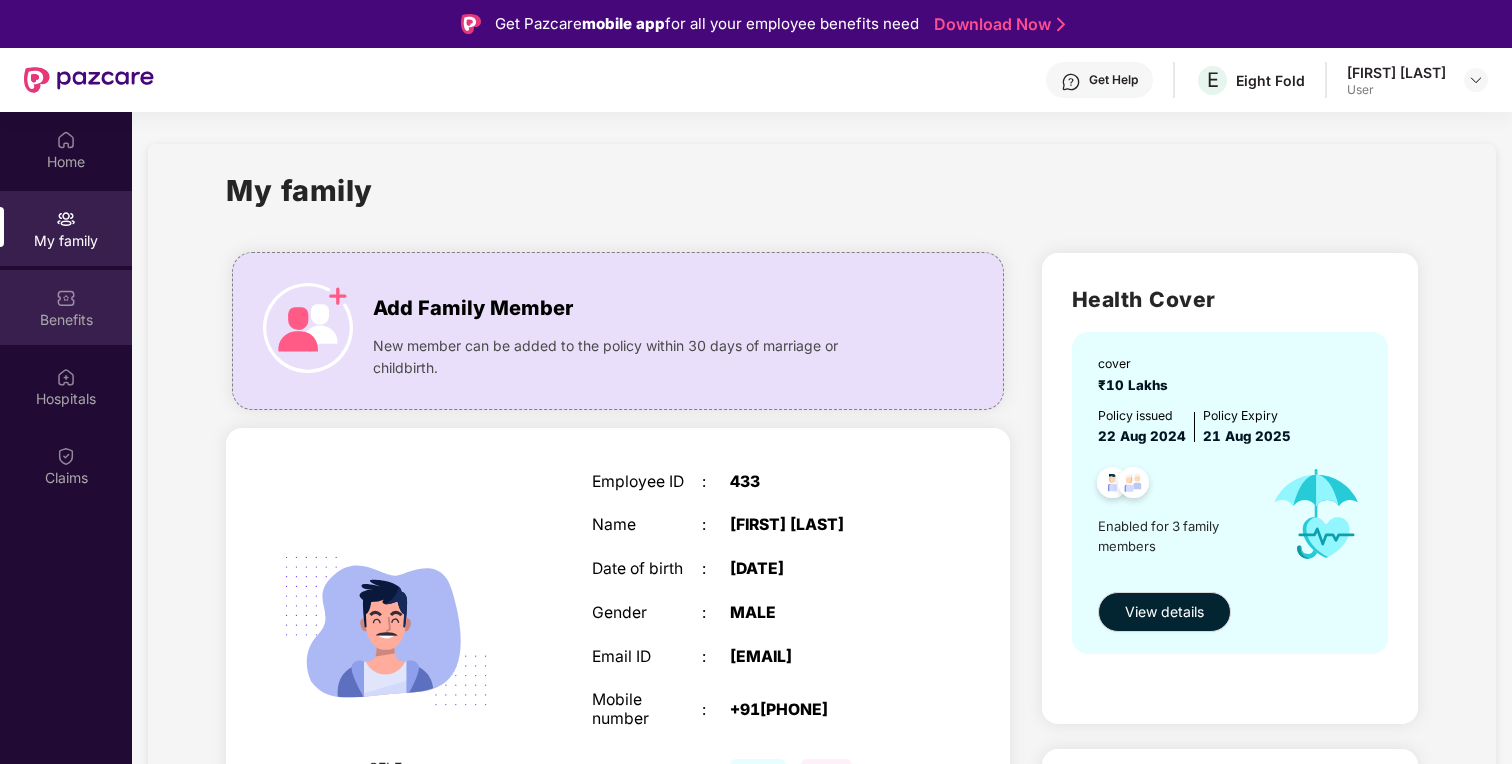 click on "Benefits" at bounding box center (66, 307) 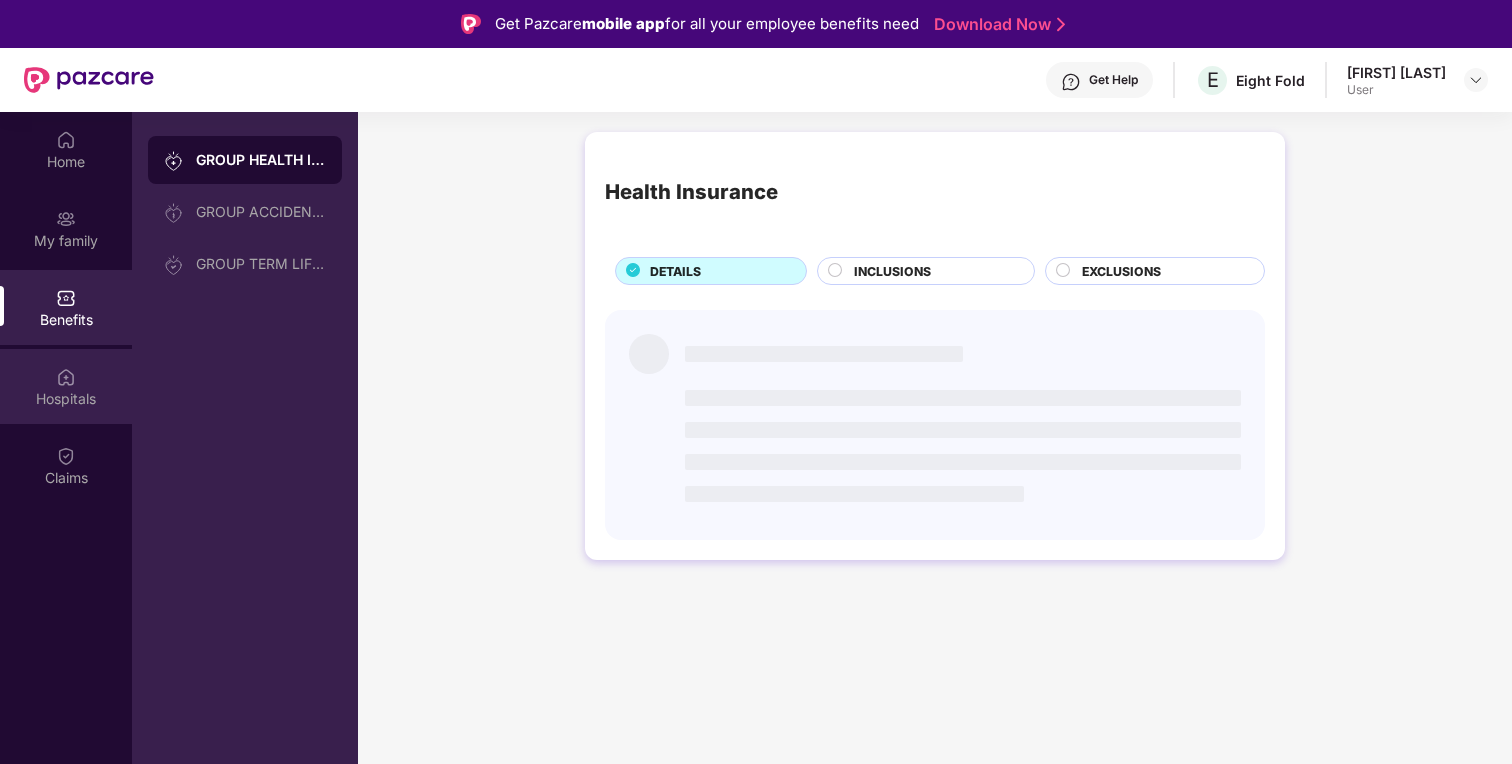 click at bounding box center [66, 377] 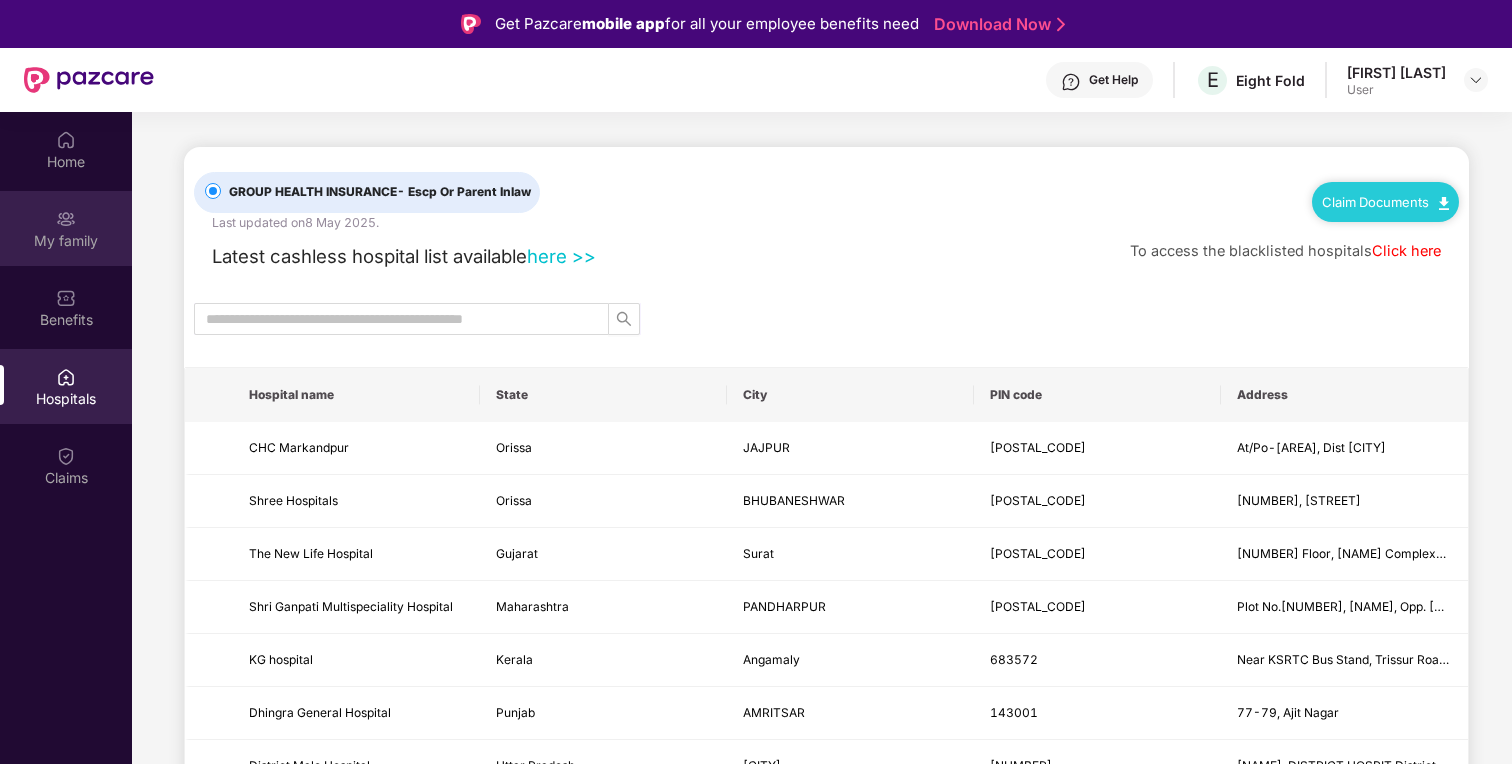 click on "My family" at bounding box center (66, 228) 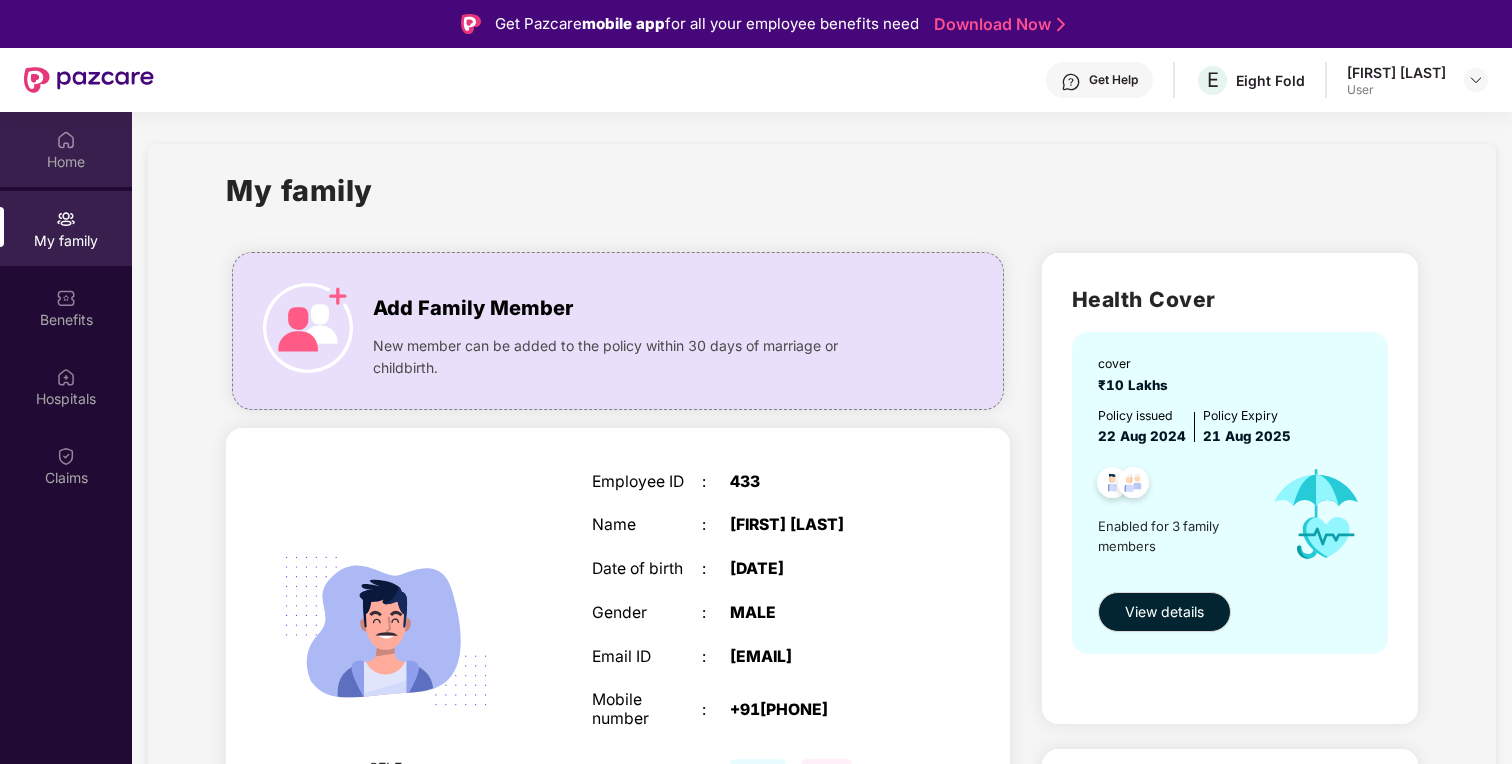 click on "Home" at bounding box center [66, 162] 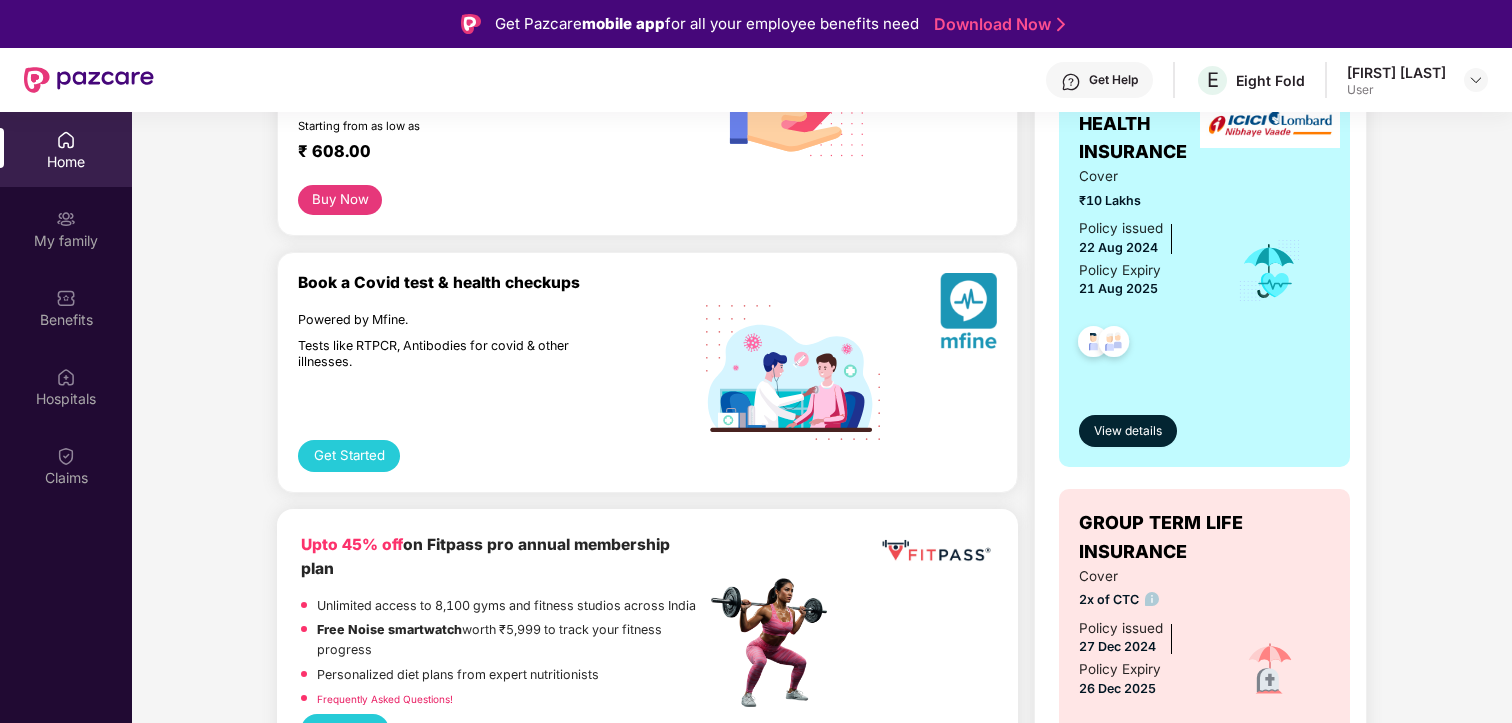 scroll, scrollTop: 913, scrollLeft: 0, axis: vertical 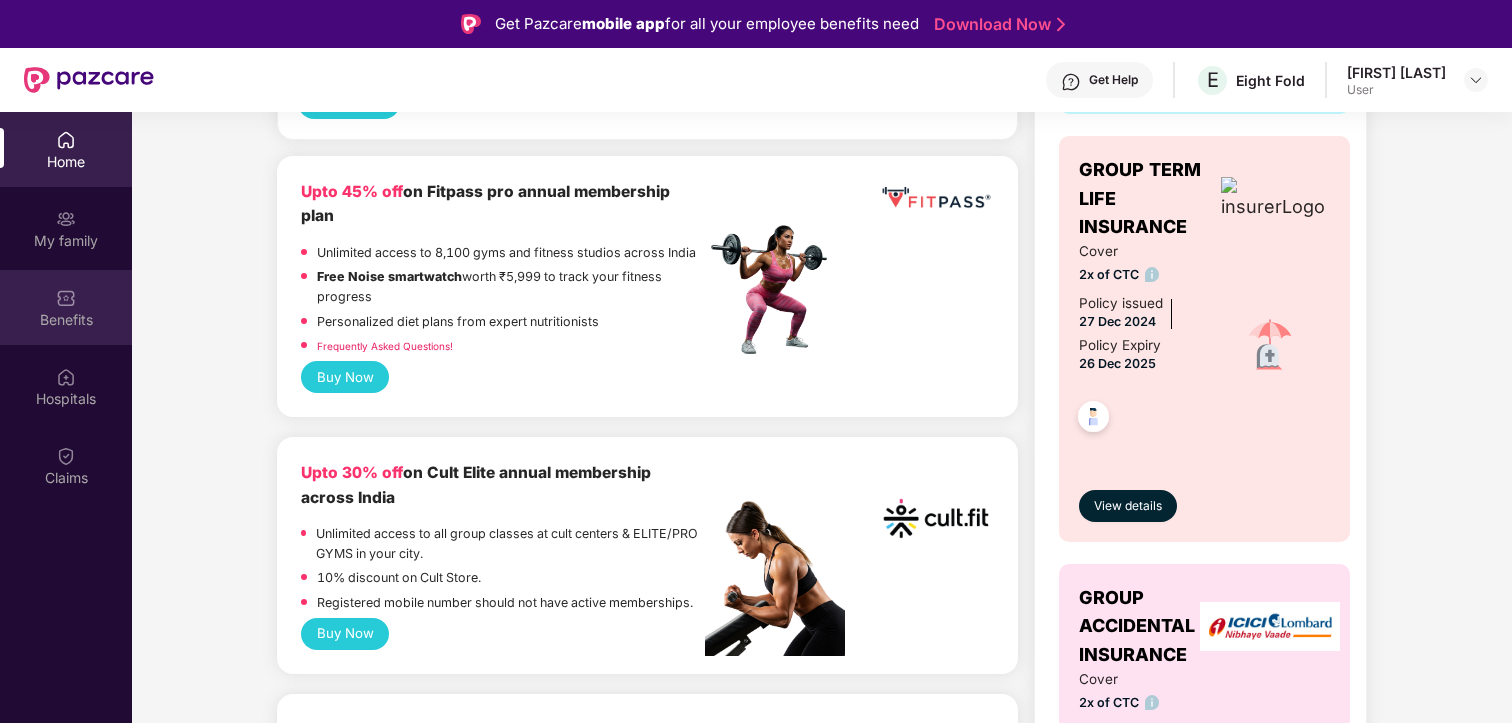 click on "Benefits" at bounding box center (66, 307) 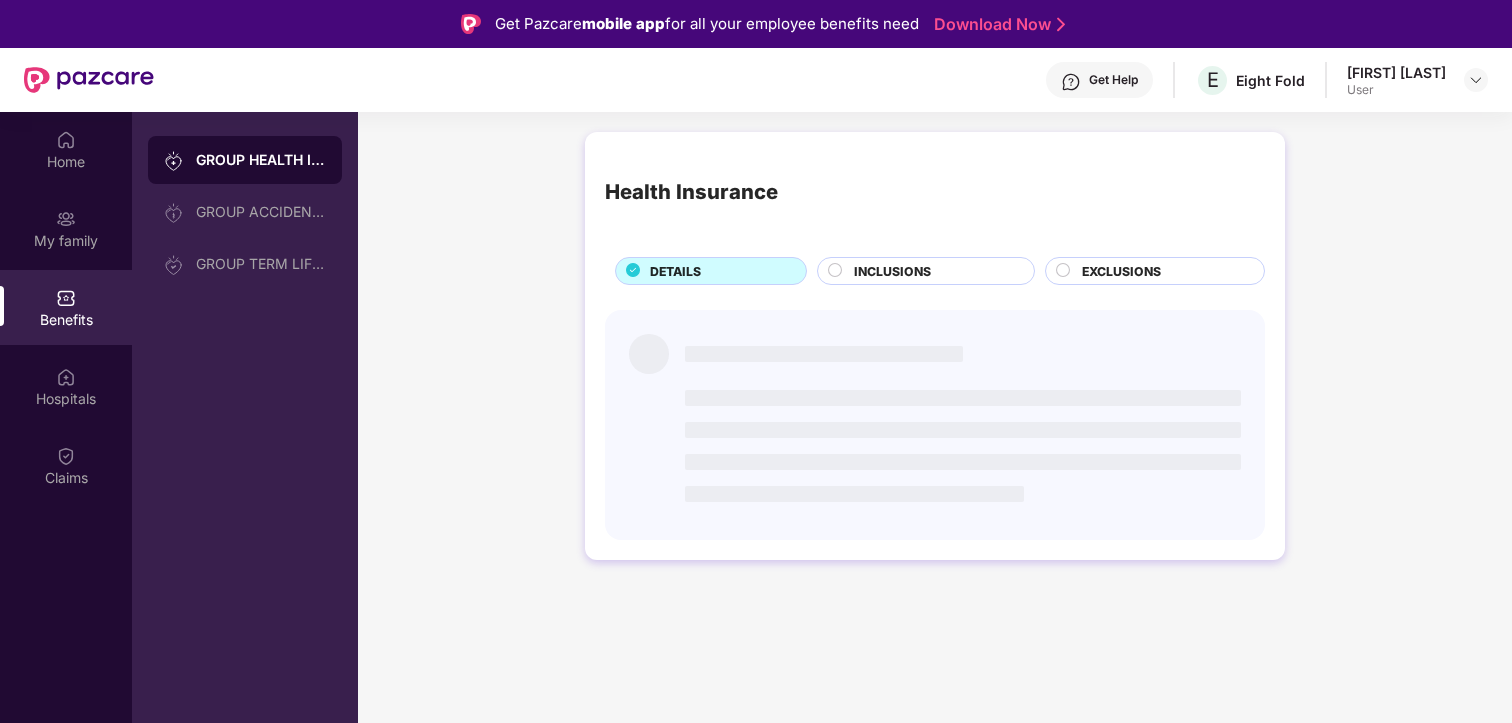 scroll, scrollTop: 0, scrollLeft: 0, axis: both 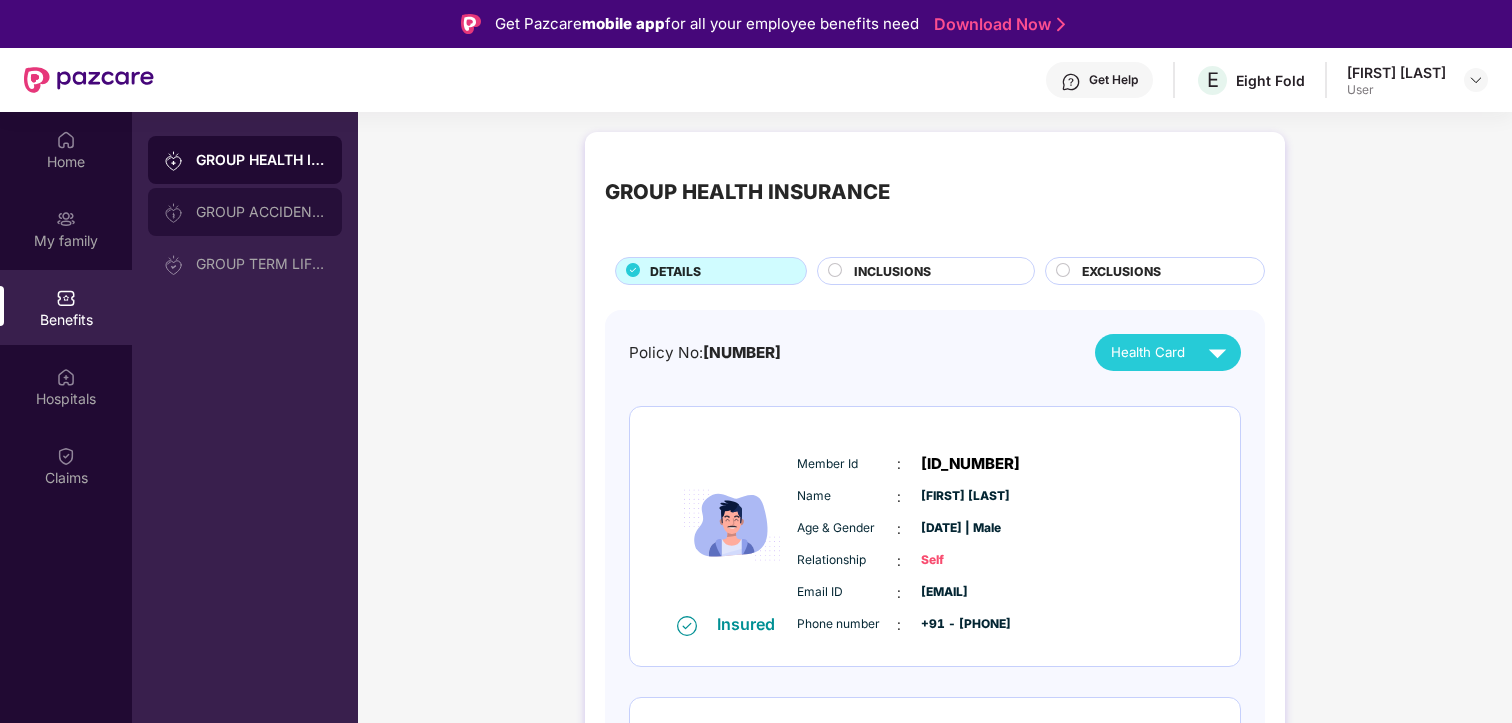 click on "GROUP ACCIDENTAL INSURANCE" at bounding box center [245, 212] 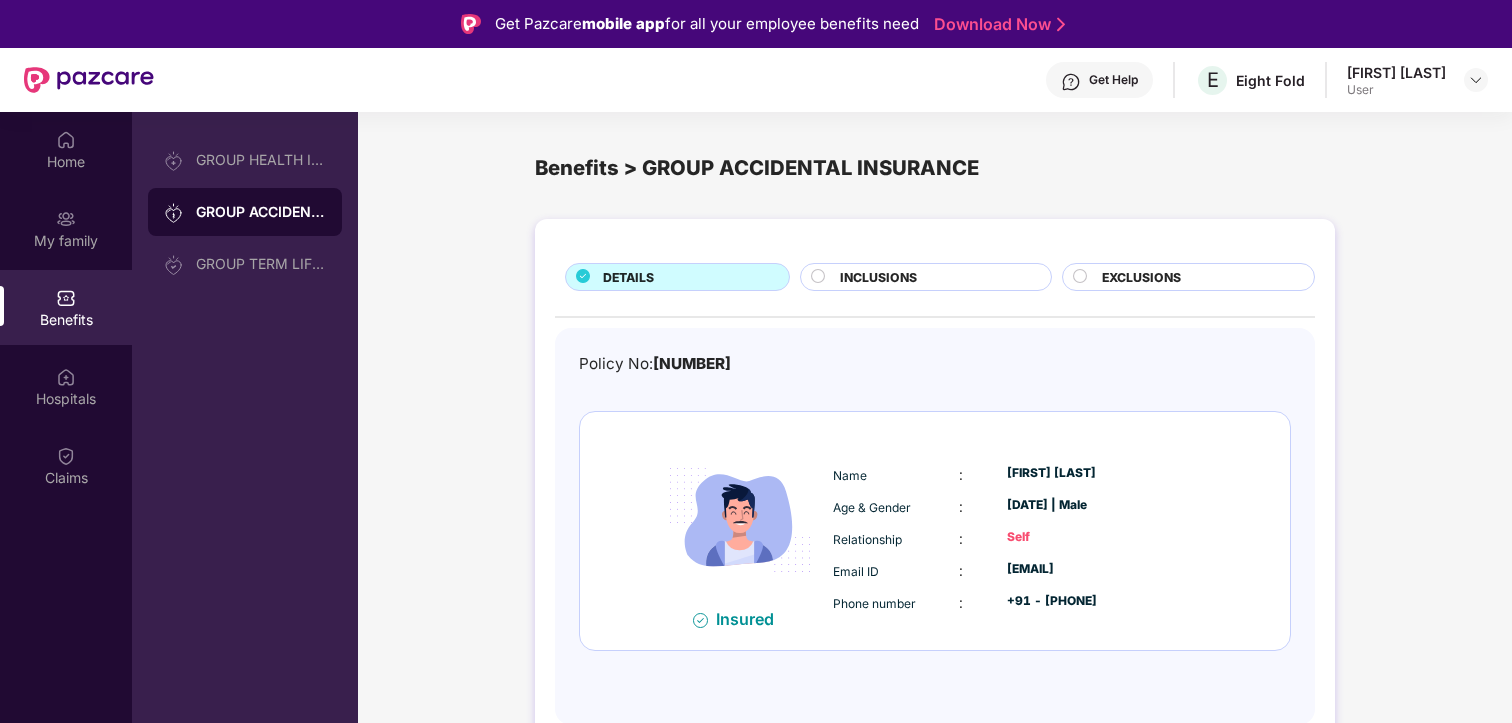 scroll, scrollTop: 112, scrollLeft: 0, axis: vertical 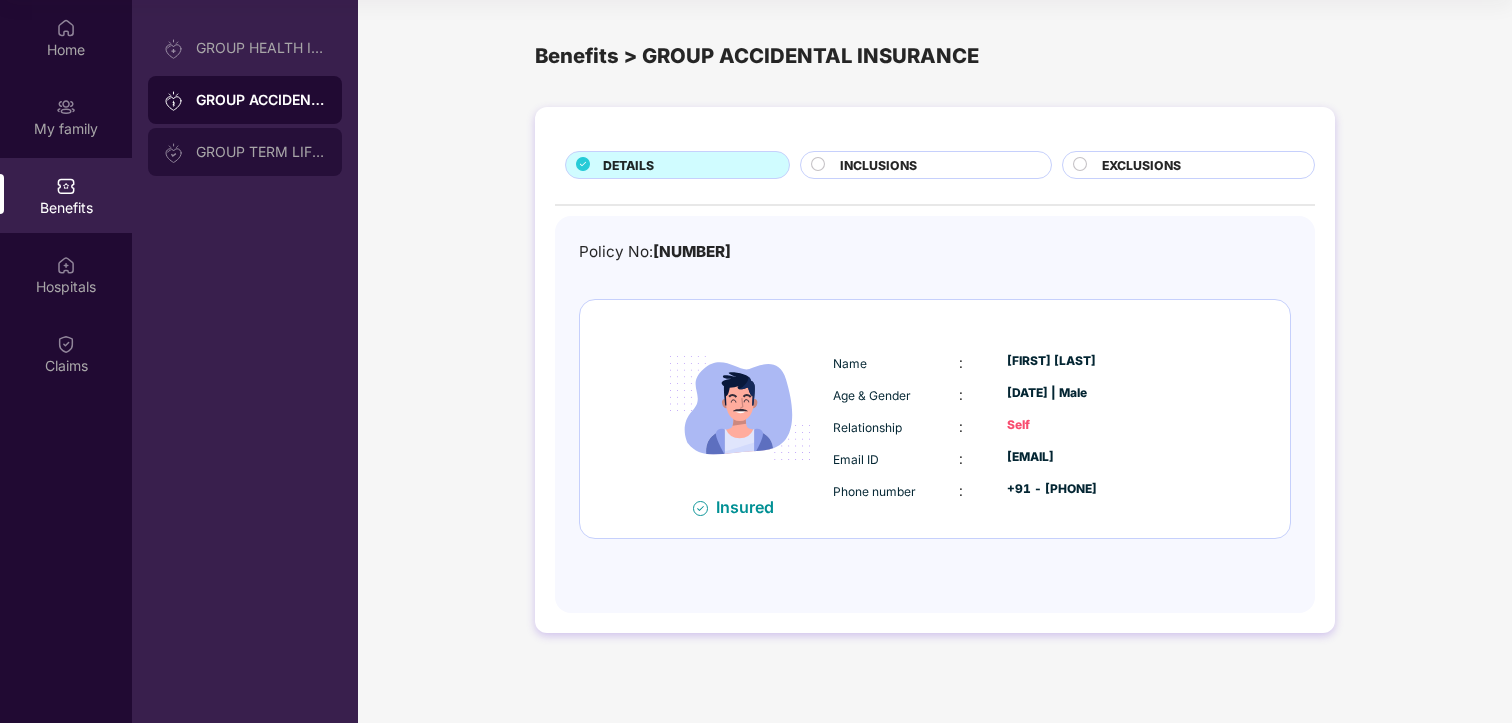 click on "GROUP TERM LIFE INSURANCE" at bounding box center [261, 152] 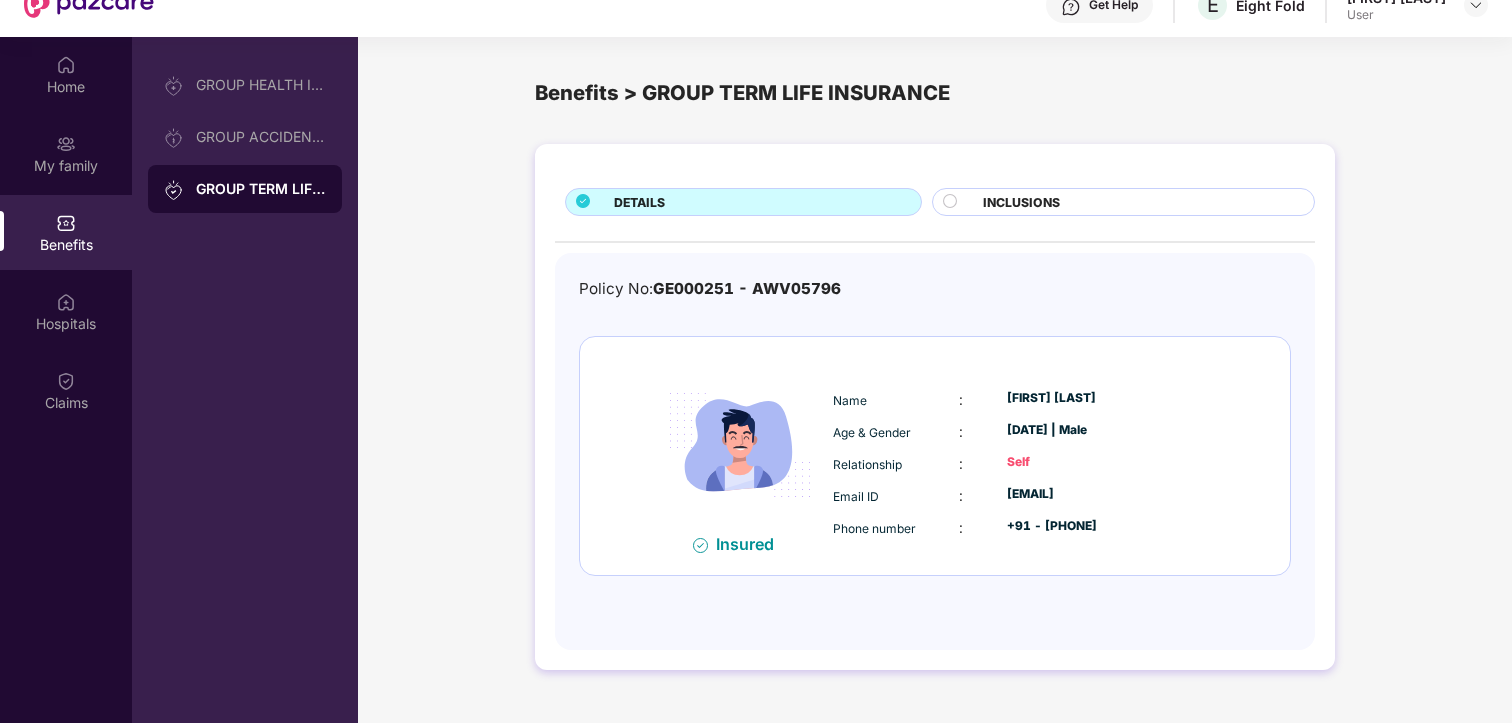 scroll, scrollTop: 0, scrollLeft: 0, axis: both 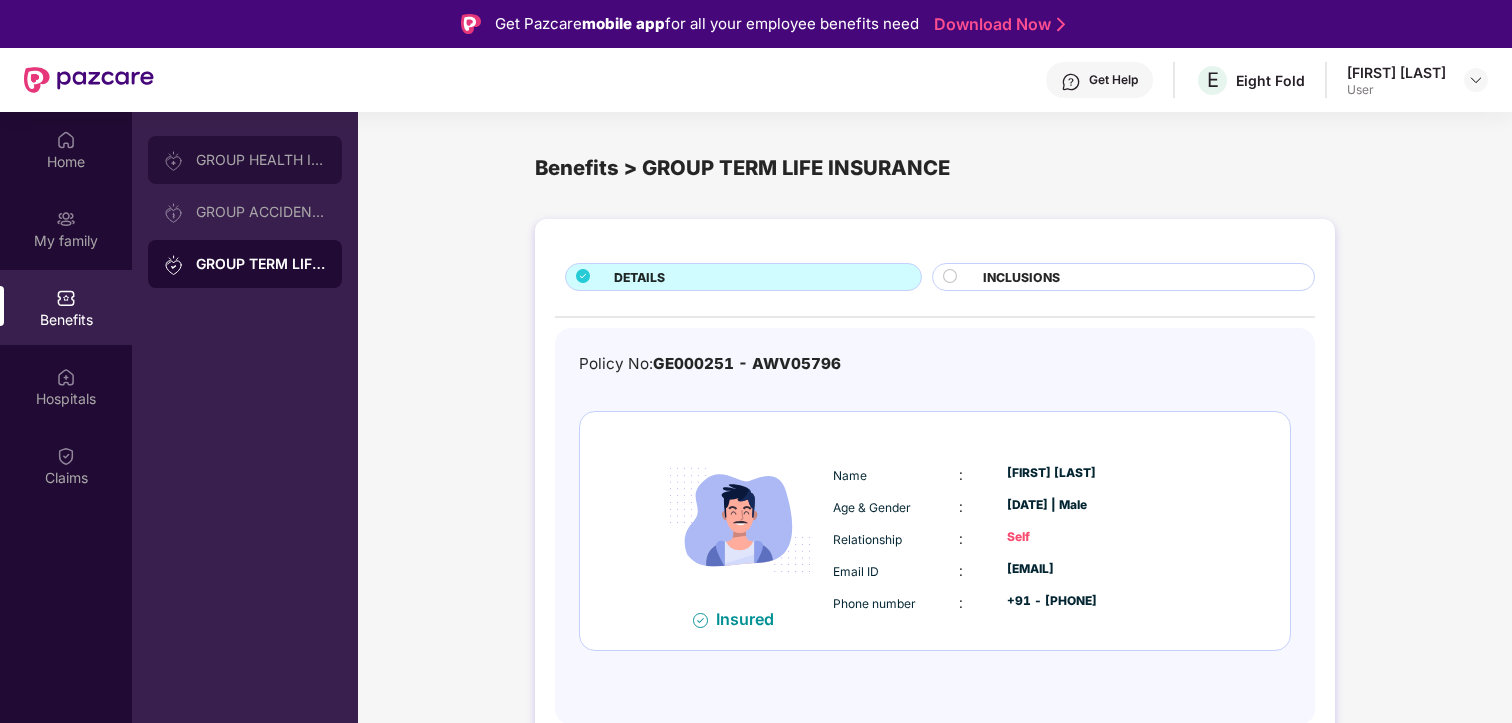 click on "GROUP HEALTH INSURANCE" at bounding box center [245, 160] 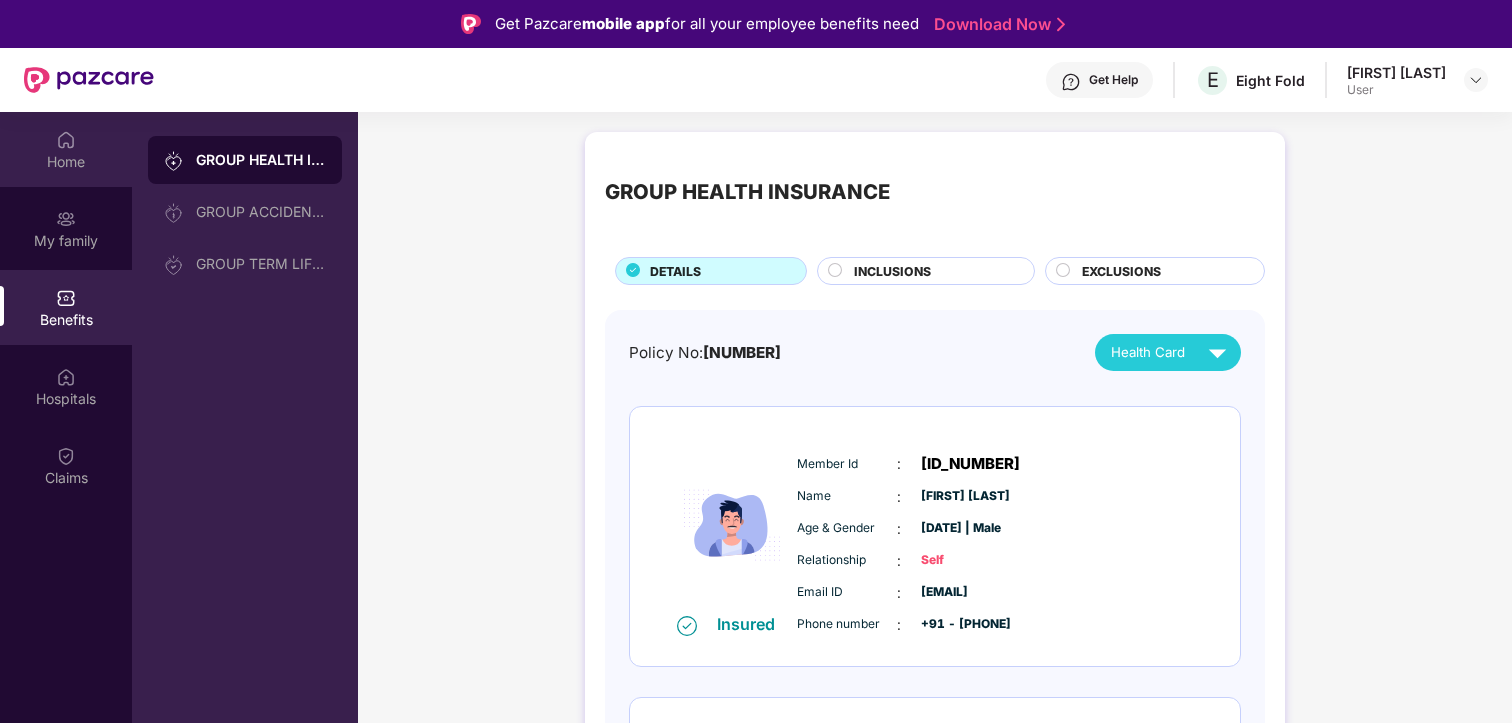 click on "Home" at bounding box center [66, 149] 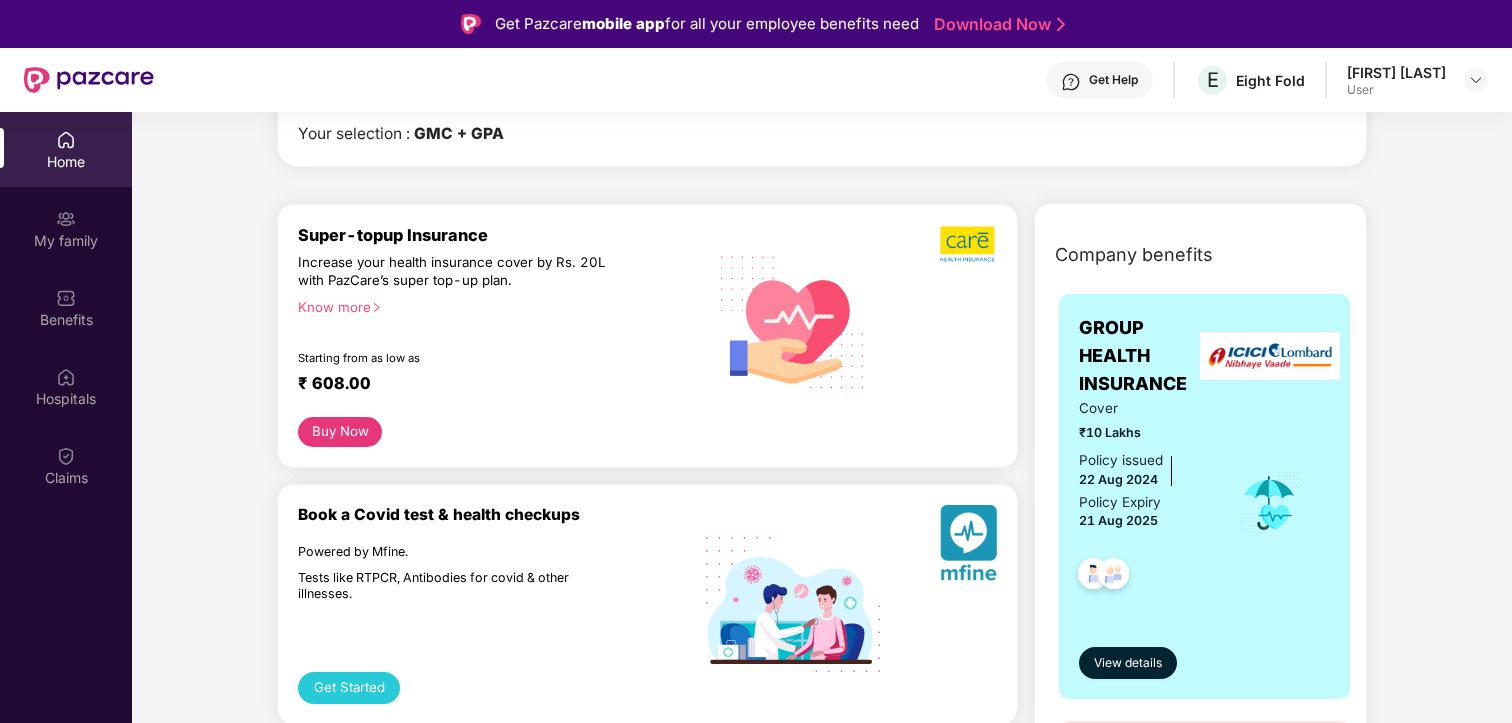 scroll, scrollTop: 0, scrollLeft: 0, axis: both 